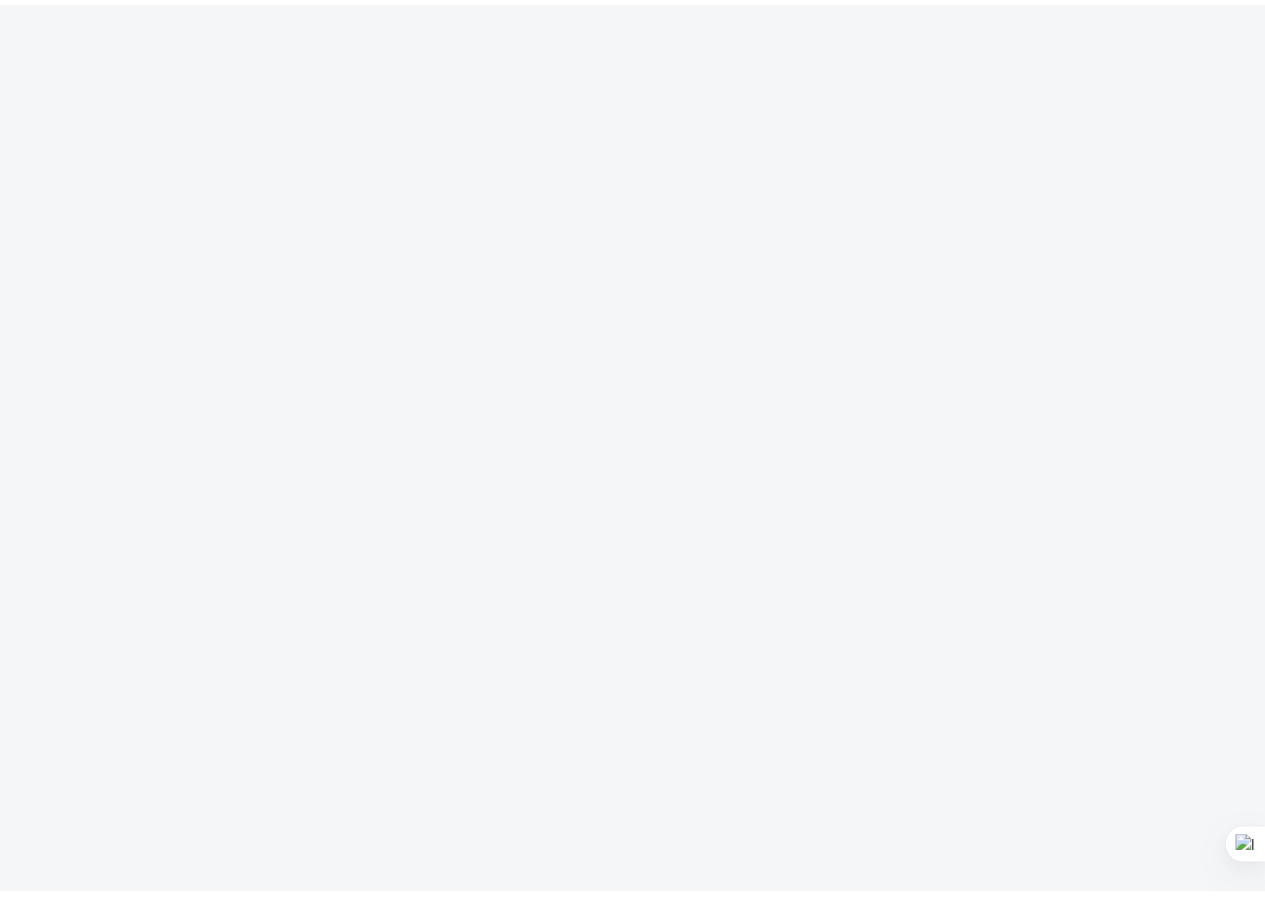 scroll, scrollTop: 0, scrollLeft: 0, axis: both 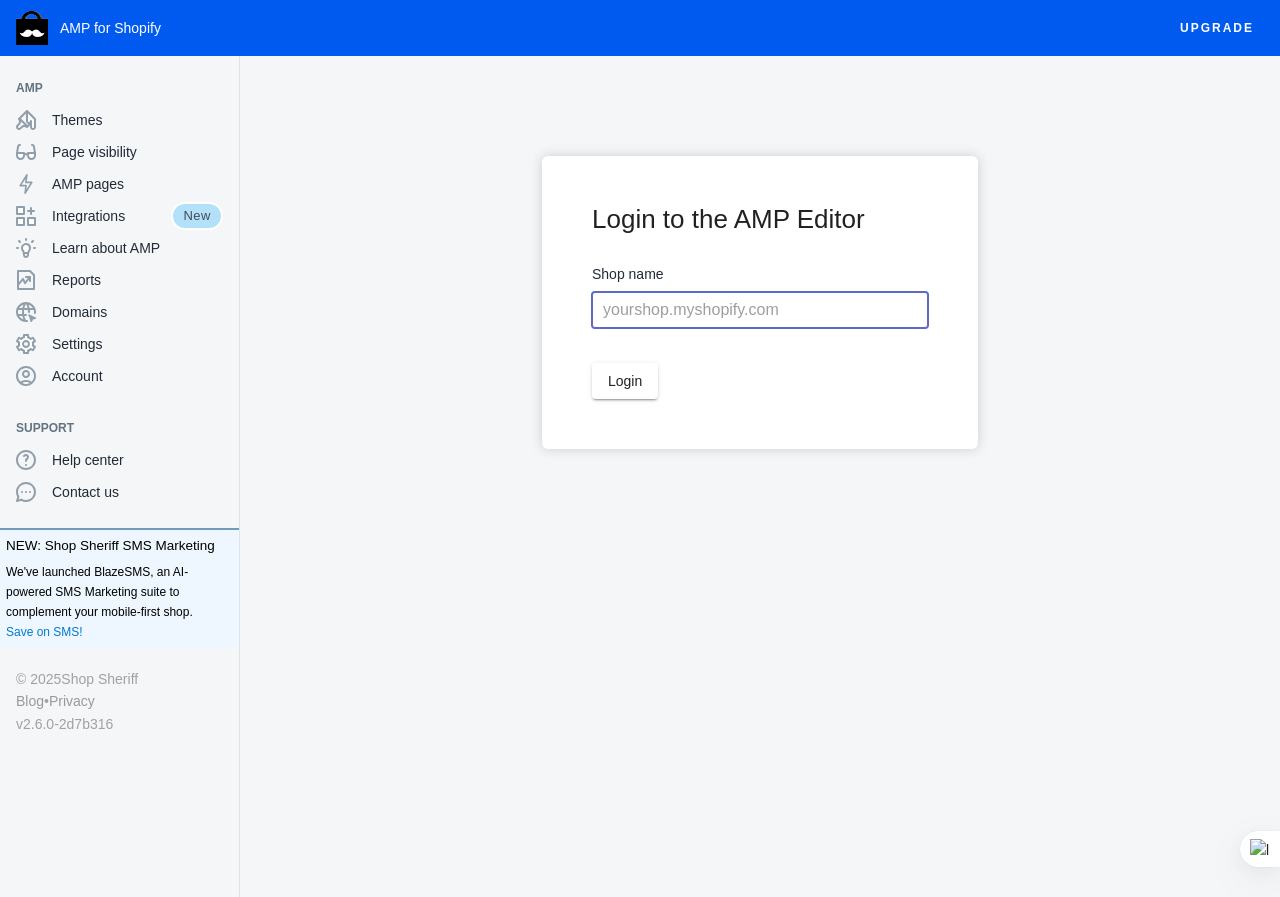 click at bounding box center (760, 310) 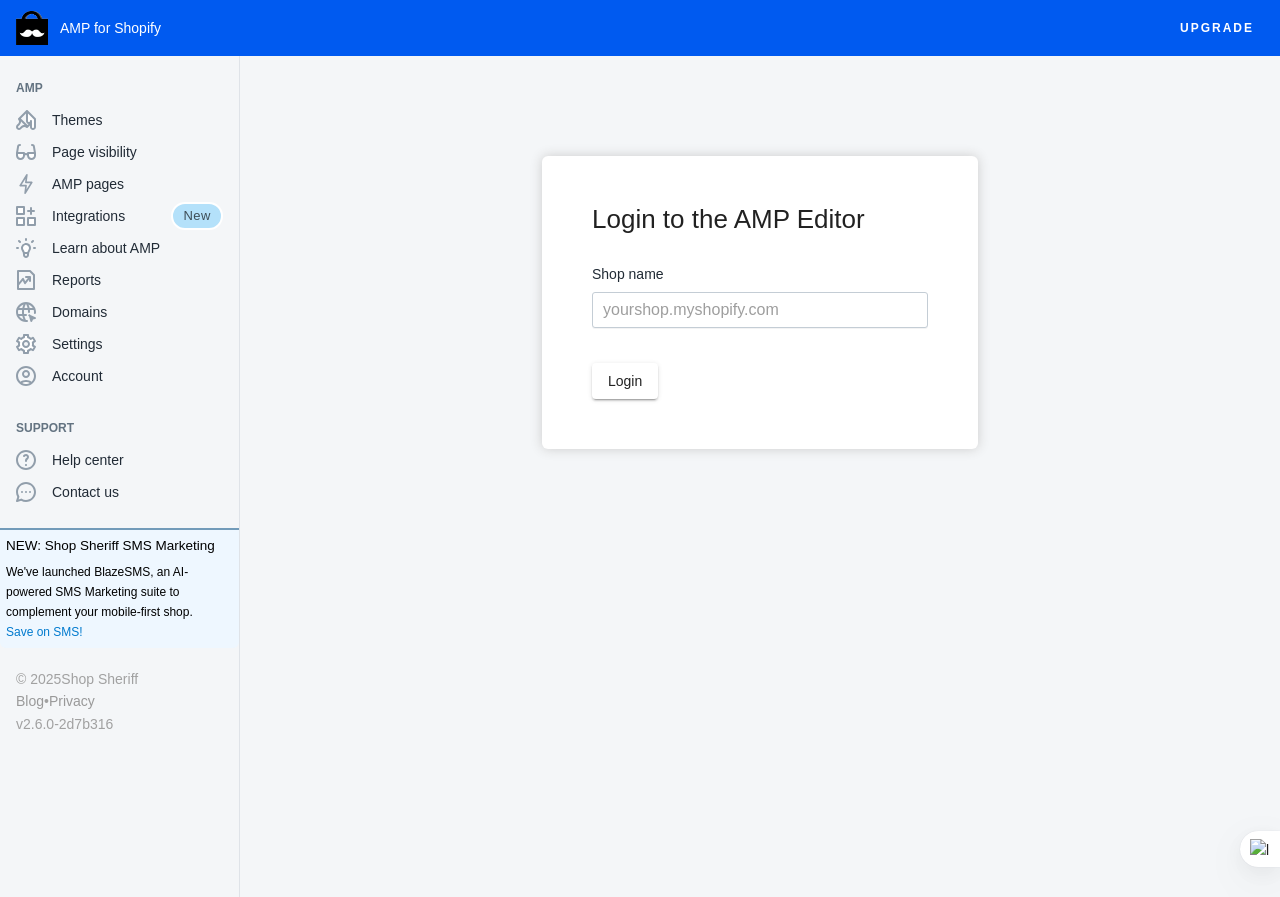 click on "Login to the AMP Editor Shop name  Login" 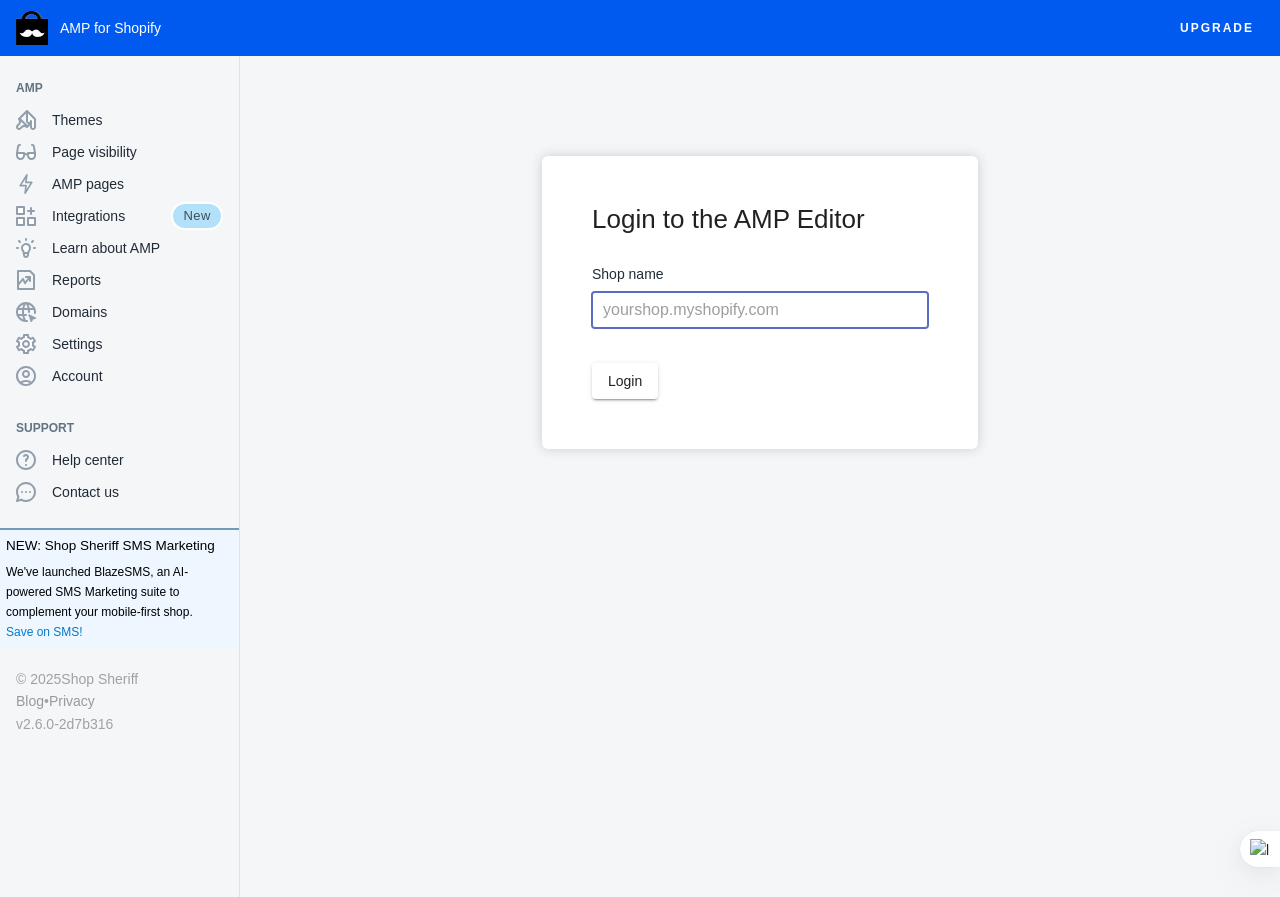 click at bounding box center (760, 310) 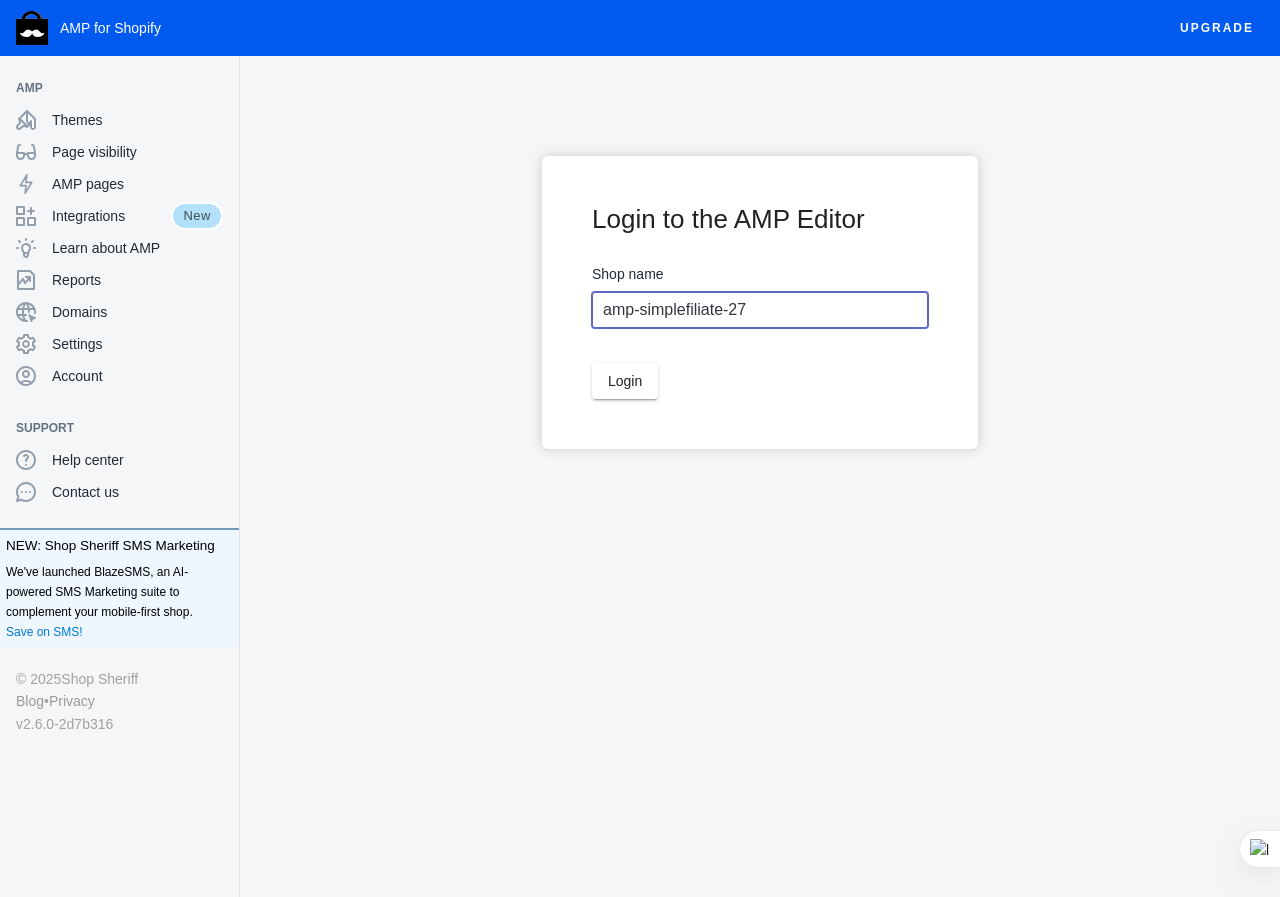 type on "amp-simplefiliate-27" 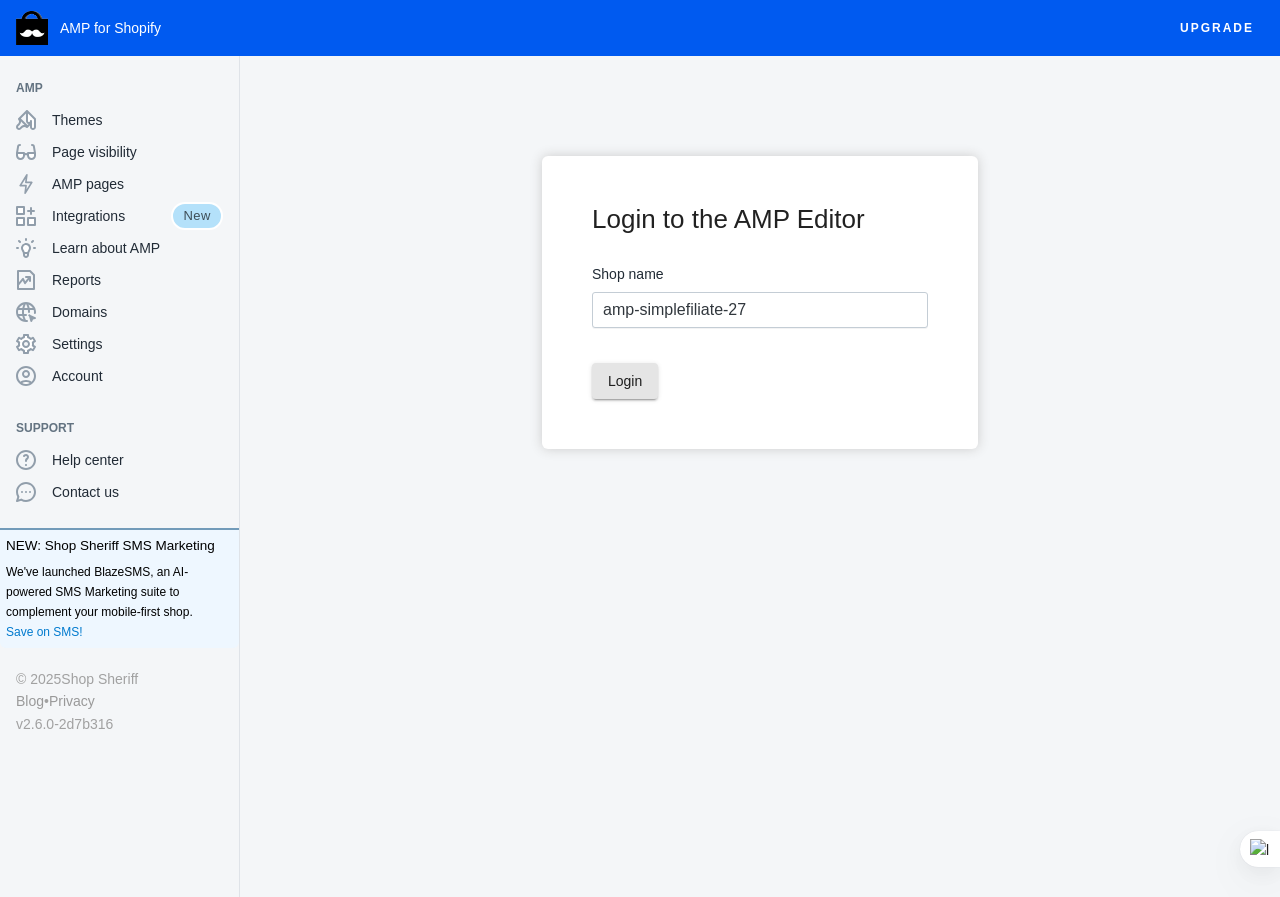 click on "Login" 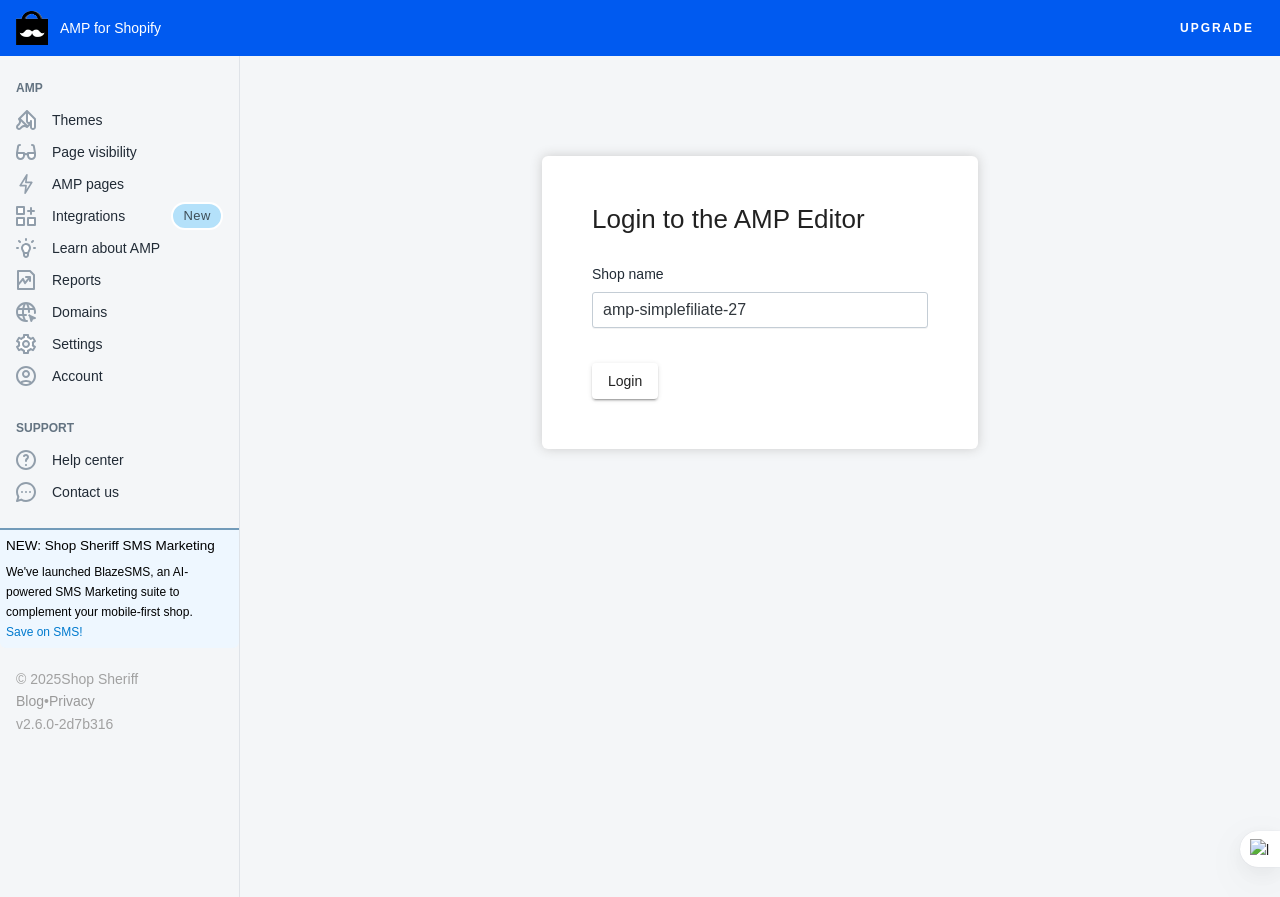 click on "Login" 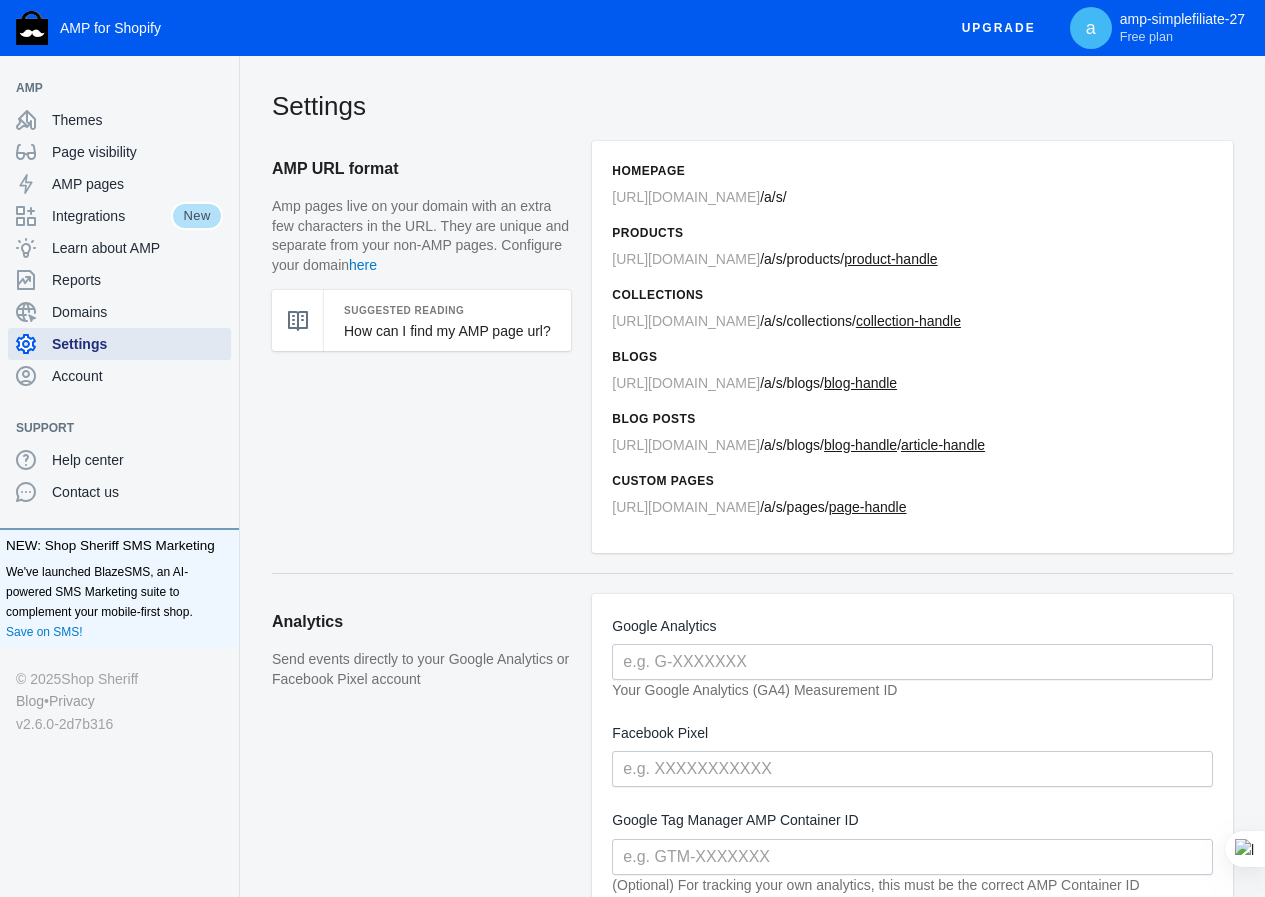 click on "Settings" at bounding box center (137, 344) 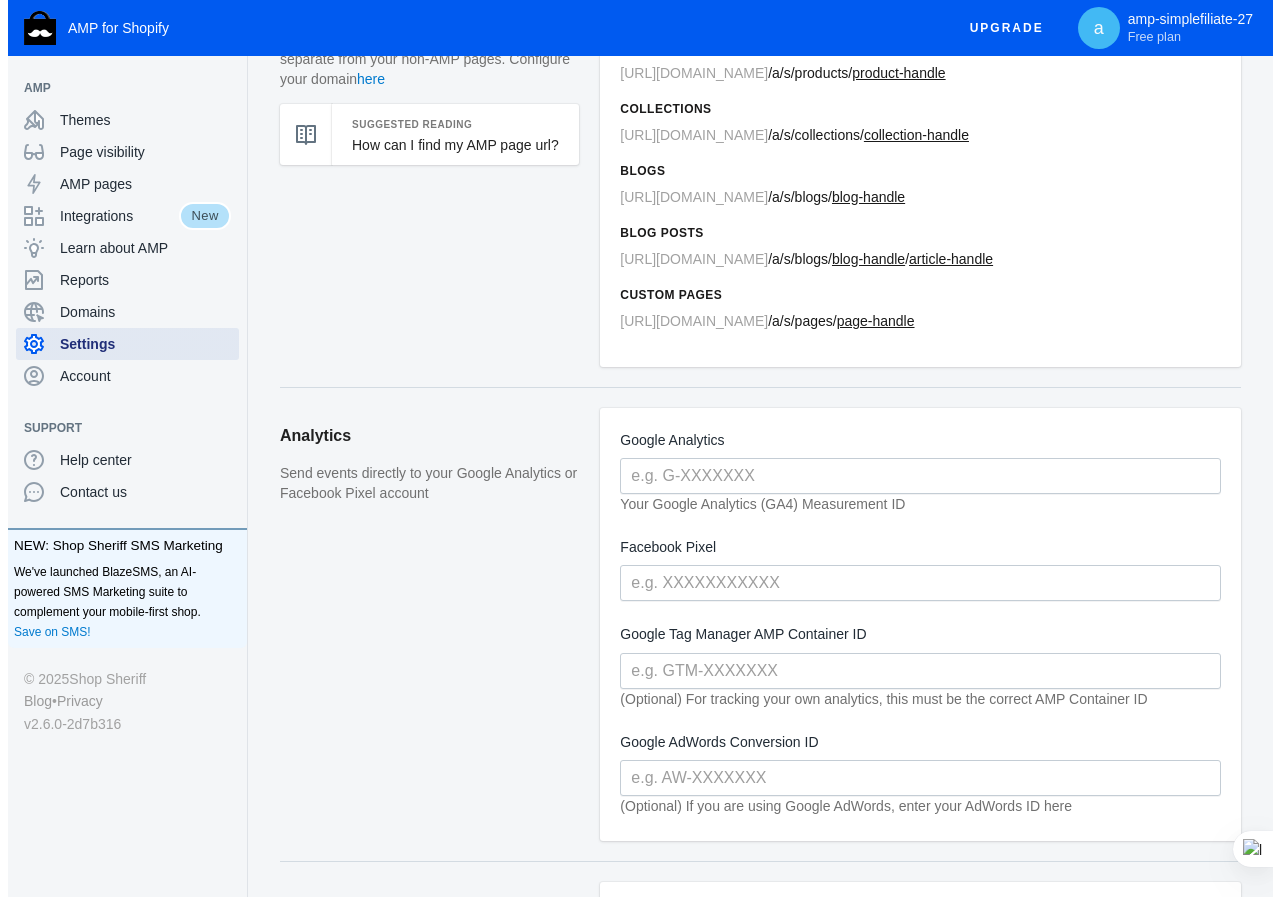 scroll, scrollTop: 0, scrollLeft: 0, axis: both 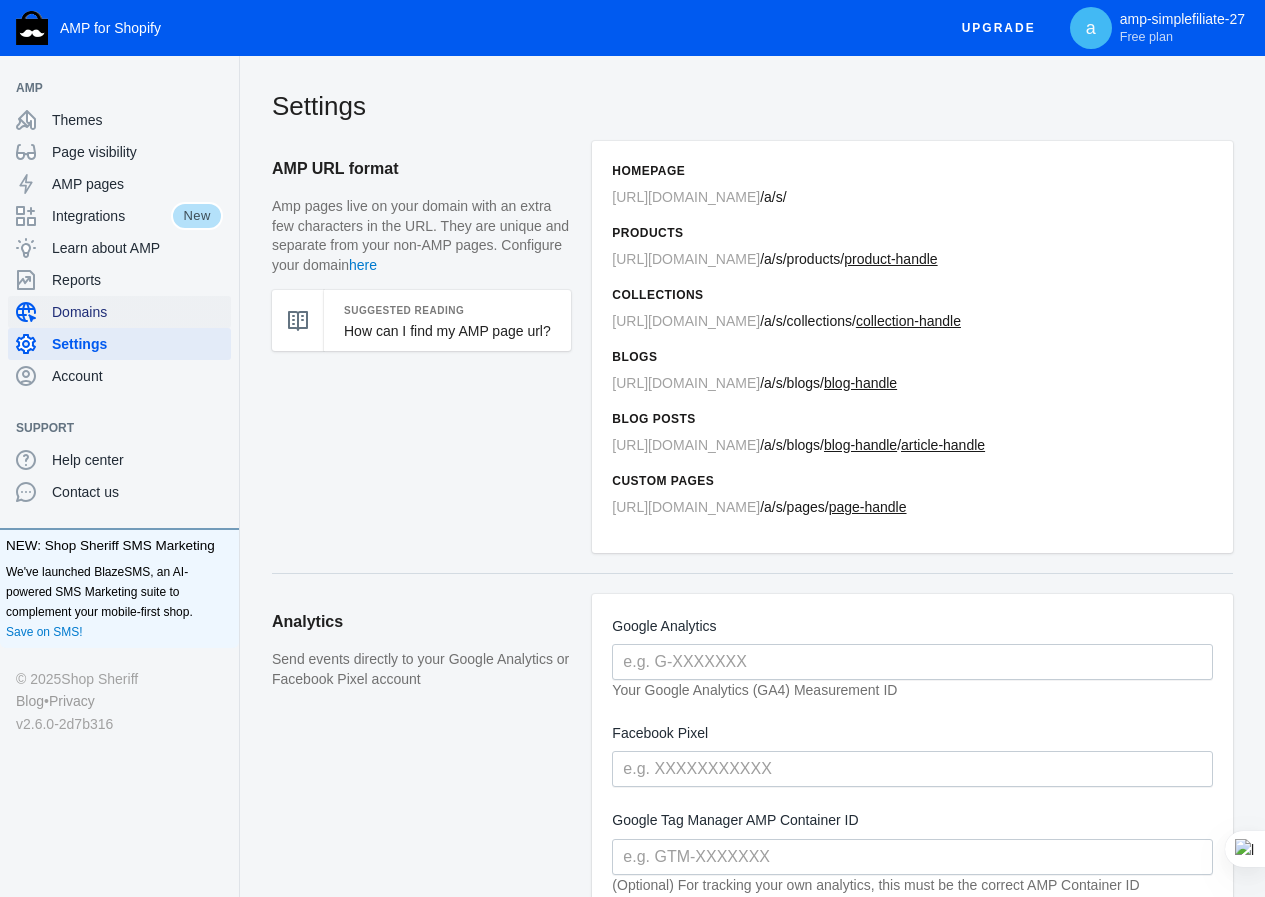click on "Domains" at bounding box center [137, 312] 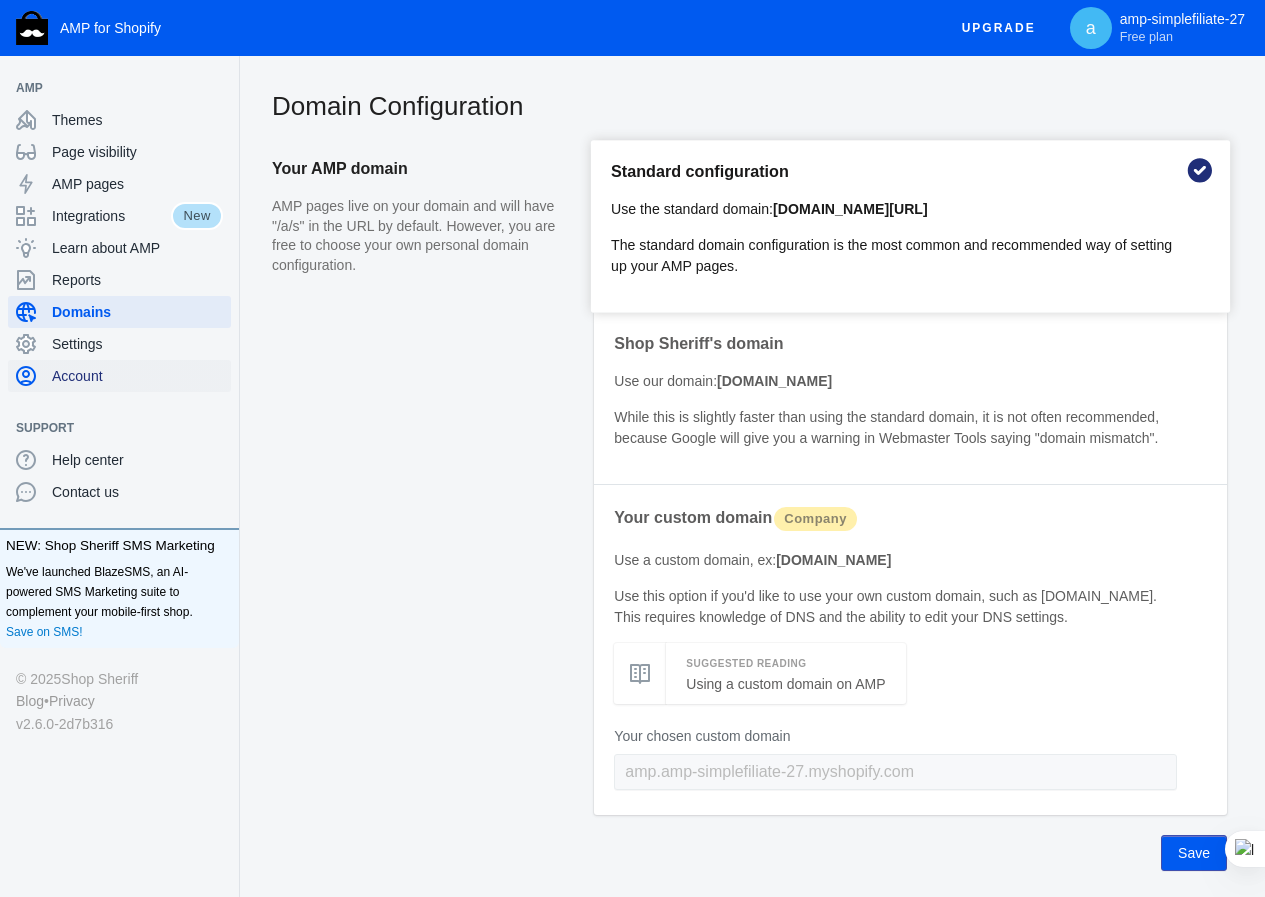 click on "Account" at bounding box center (137, 376) 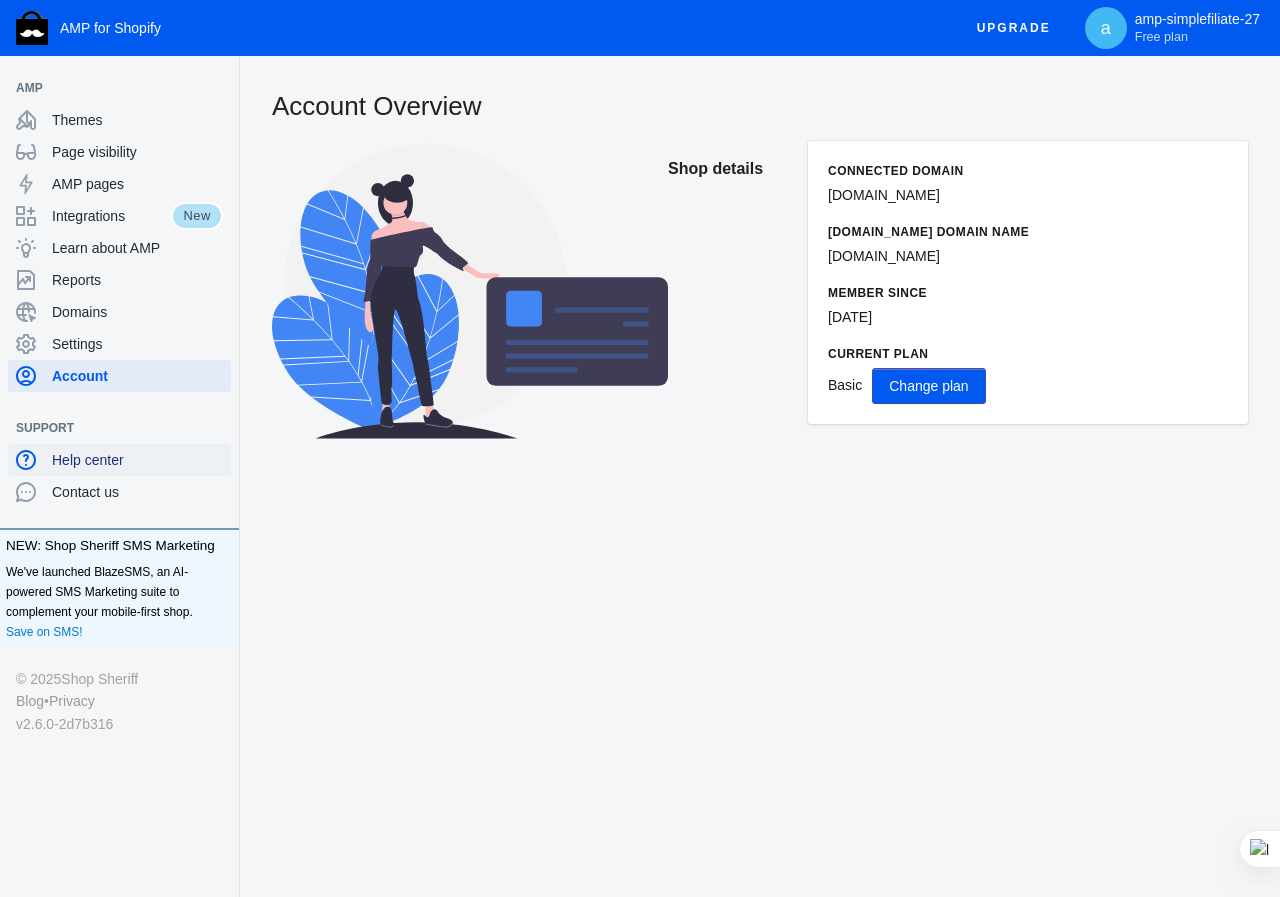 click on "Help center" at bounding box center (137, 460) 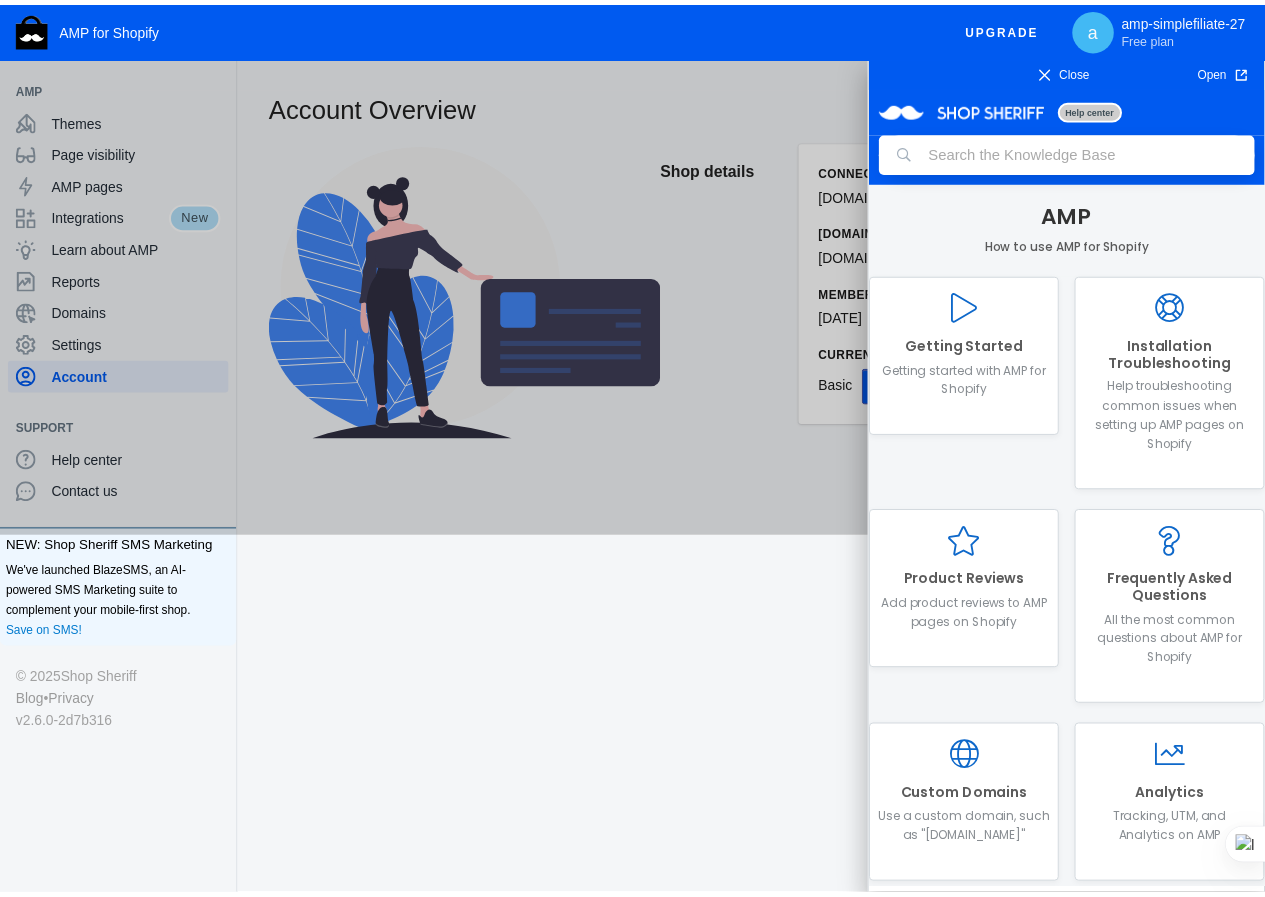 scroll, scrollTop: 0, scrollLeft: 0, axis: both 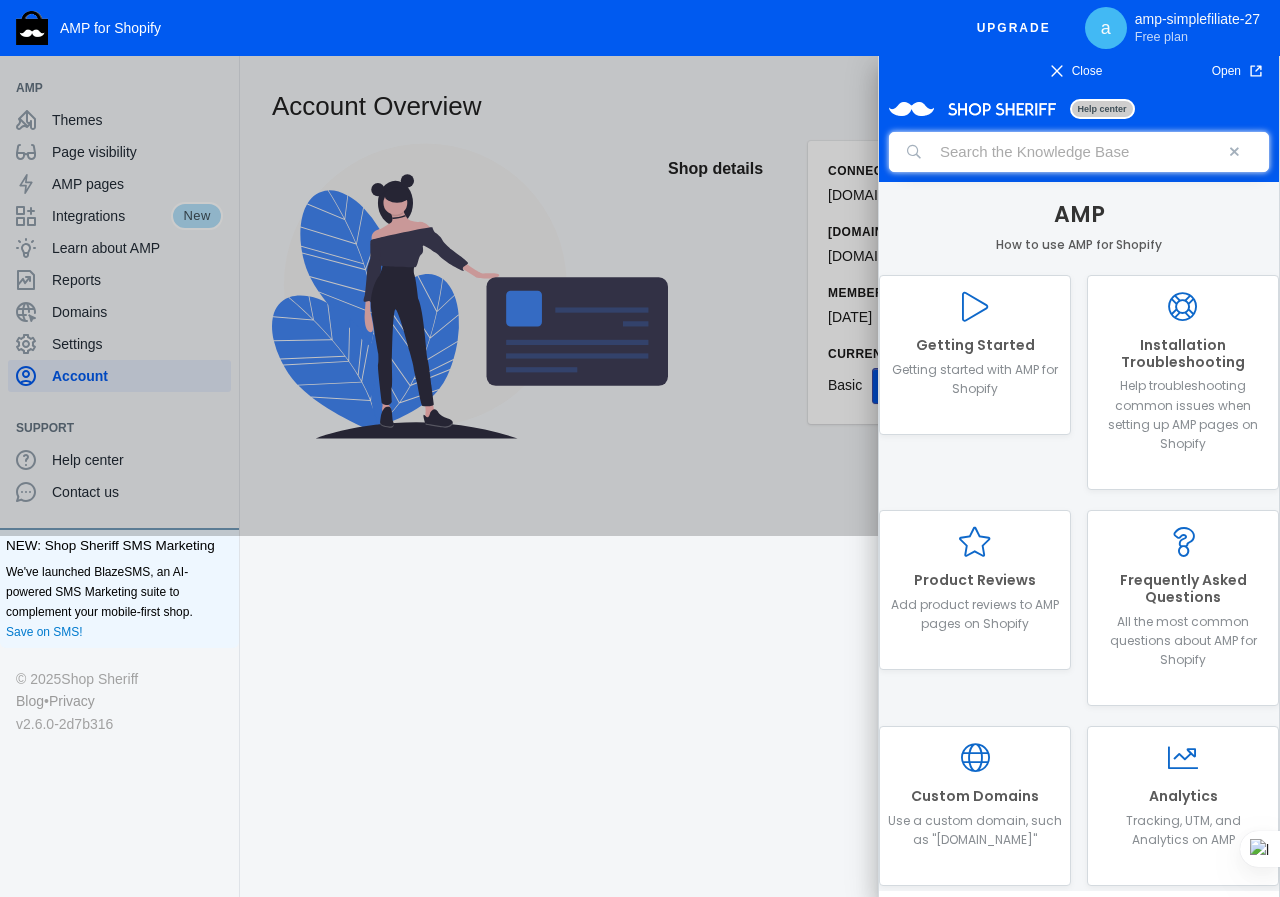 click at bounding box center [1079, 152] 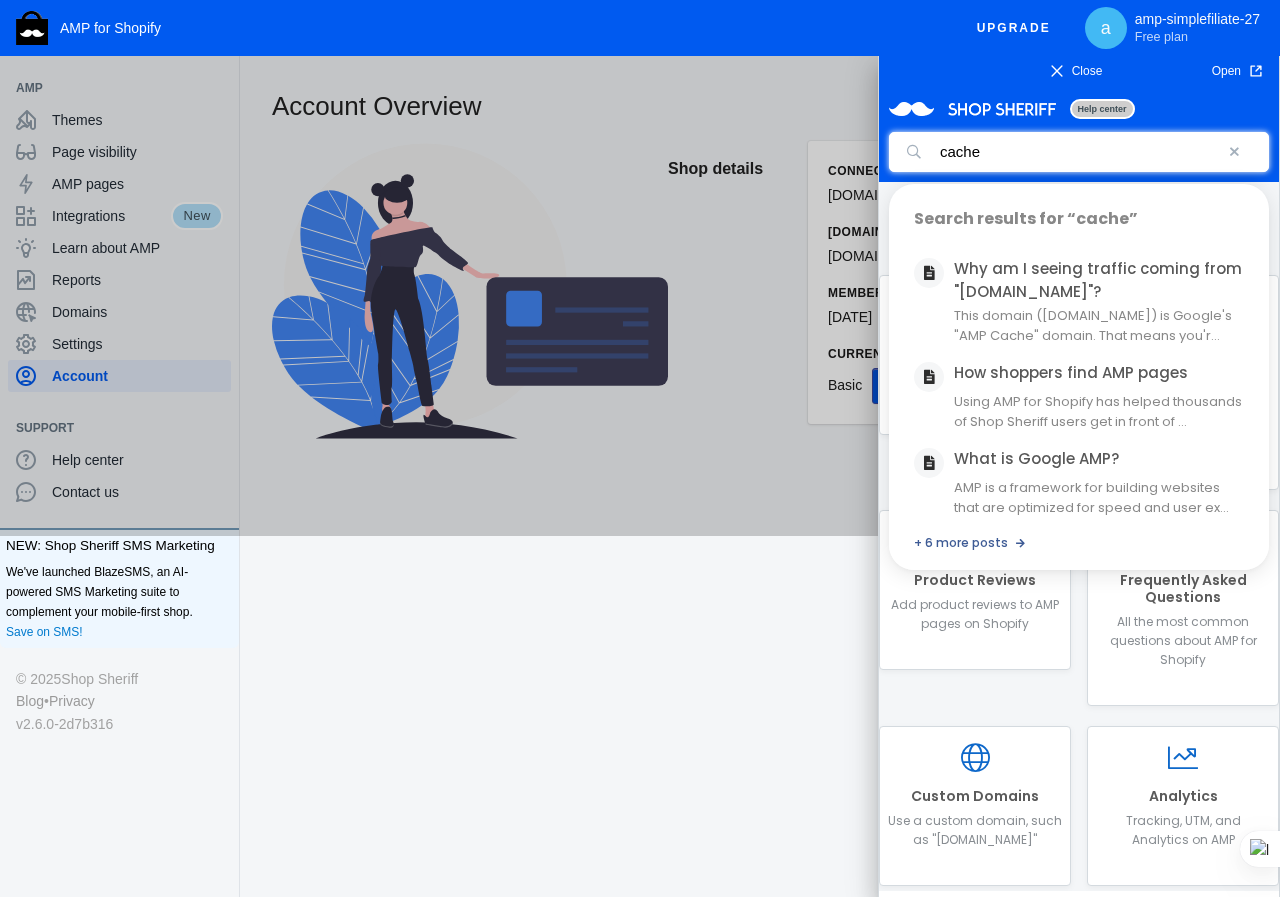 type on "cache" 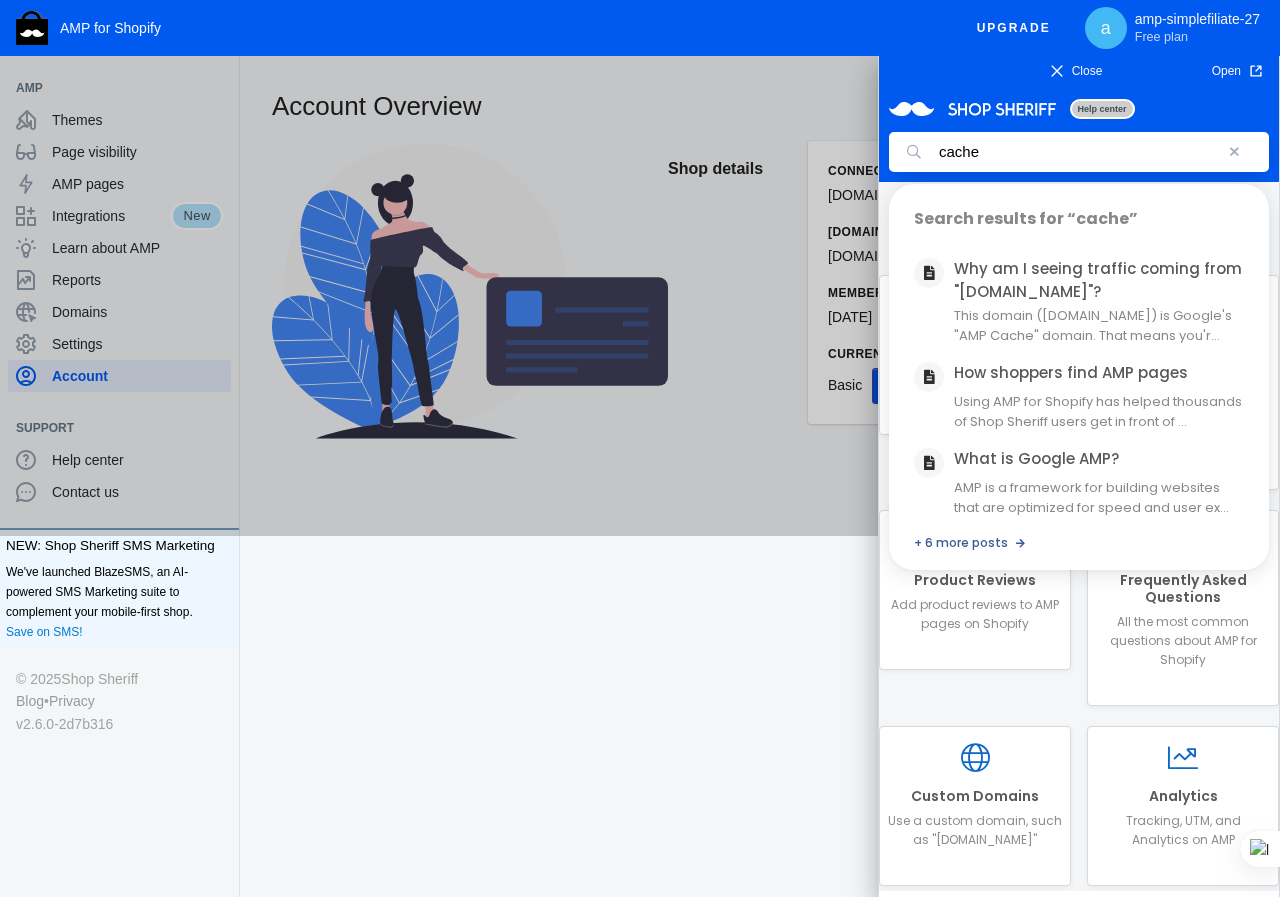 click at bounding box center [1234, 142] 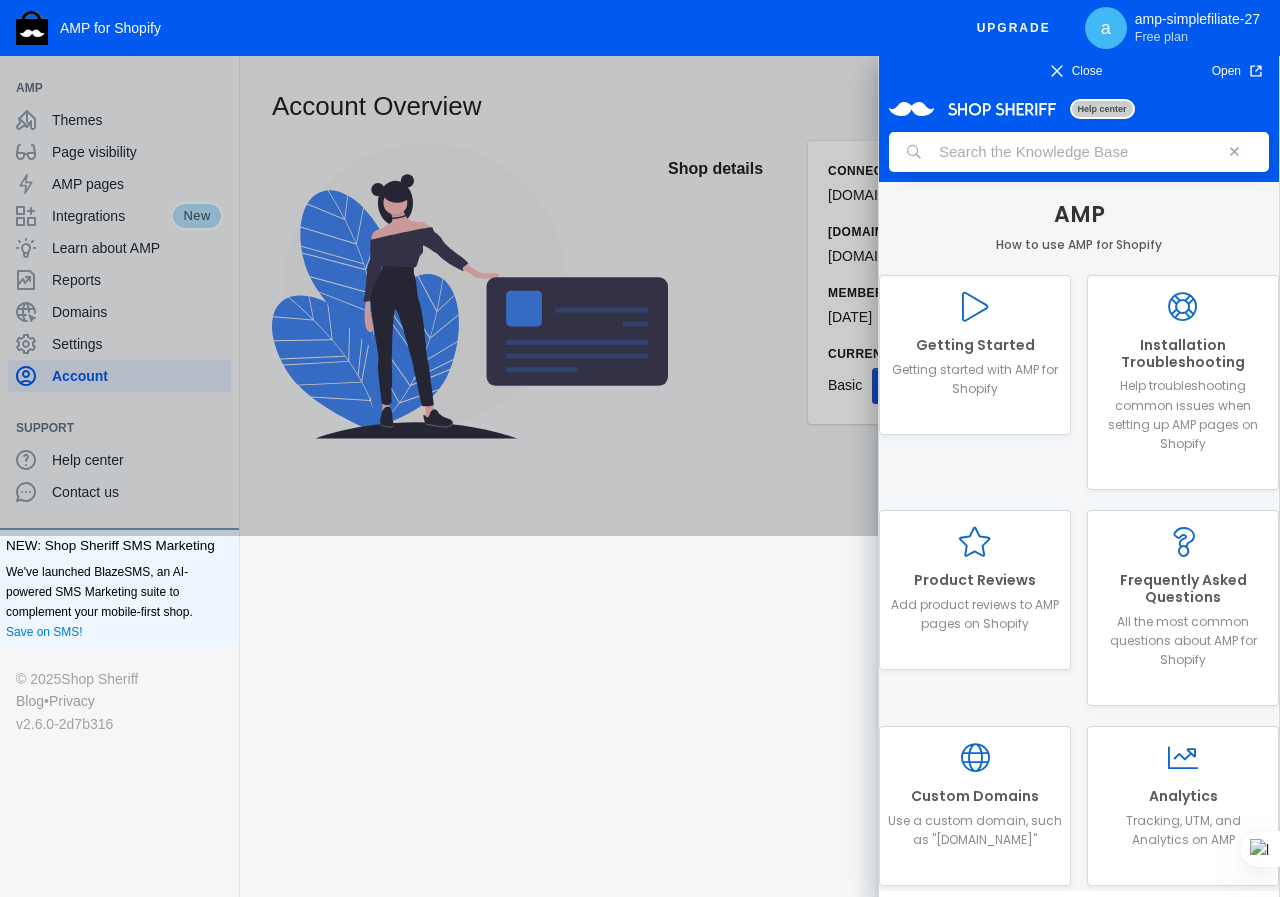 click at bounding box center [1234, 142] 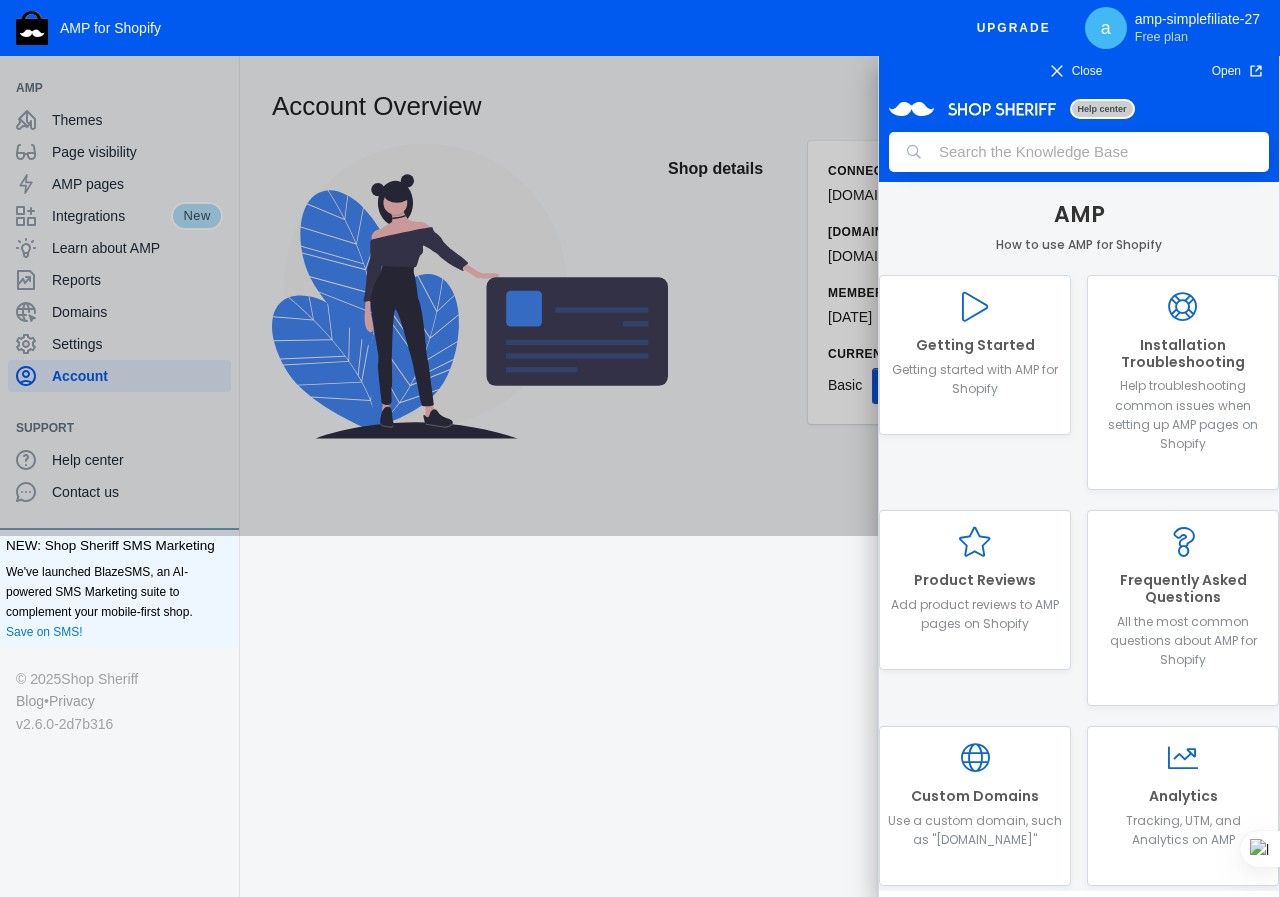 click 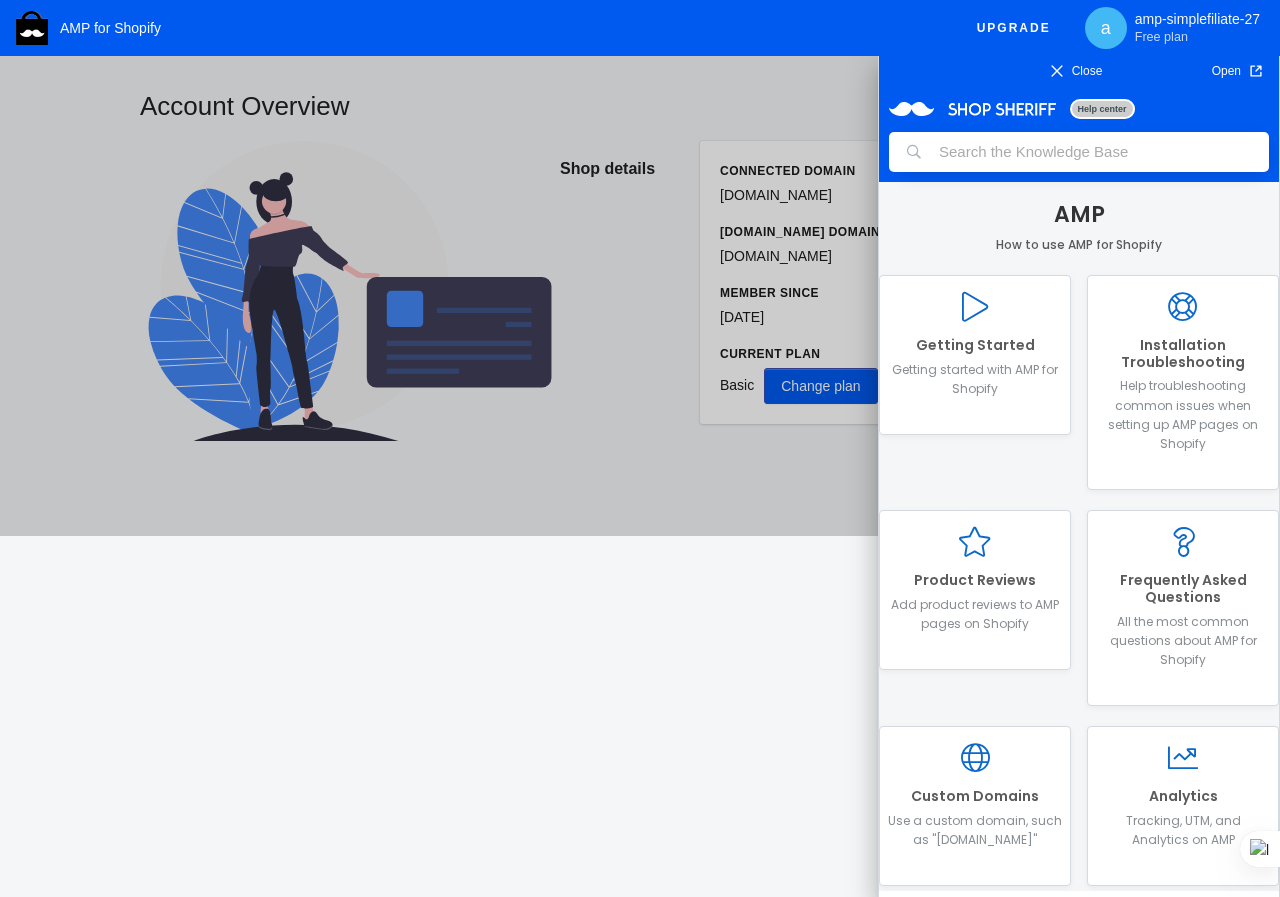 click 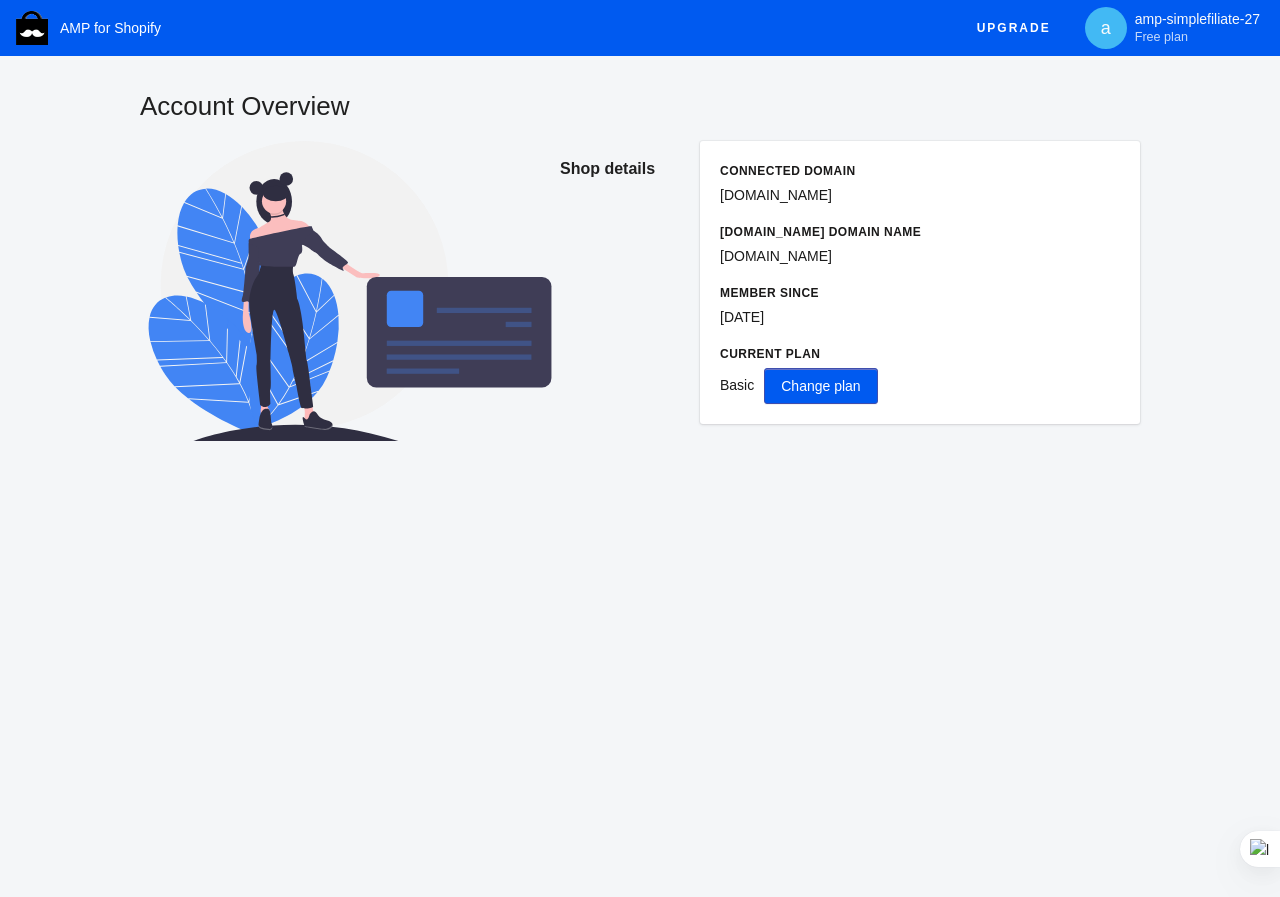 click on "Account Overview  Shop details Connected domain  amp-simplefiliate-27.myshopify.com  MyShopify.com domain name  amp-simplefiliate-27.myshopify.com  Member since  May 24, 2019  Current Plan  Basic  Change plan" 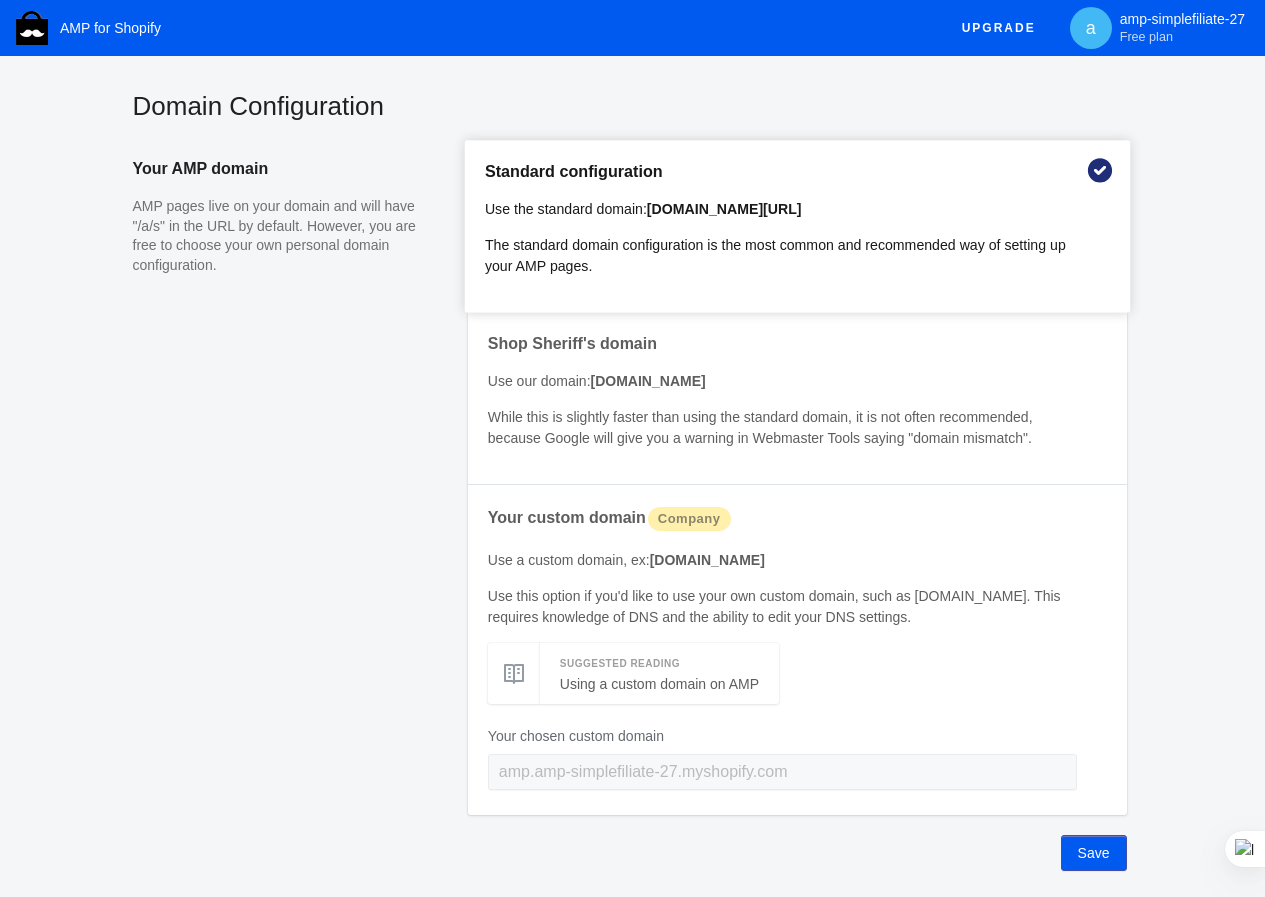 click on "Domain Configuration   Your AMP domain   AMP pages live on your domain and will have "/a/s" in the URL by default. However, you are free to choose your own personal domain configuration.   Standard configuration   Use the standard domain:  amp-simplefiliate-27.myshopify.com/a/s/  The standard domain configuration is the most common and recommended way of setting up your AMP pages.   Shop Sheriff's domain  Use our domain:  amp.shopsheriff.com  While this is slightly faster than using the standard domain, it is not often recommended, because Google will give you a warning in Webmaster Tools saying "domain mismatch".   Your custom domain   Company   Use a custom domain, ex:  amp.amp-simplefiliate-27.myshopify.com  Use this option if you'd like to use your own custom domain, such as amp.amp-simplefiliate-27.myshopify.com. This requires knowledge of DNS and the ability to edit your DNS settings.  Suggested Reading Using a custom domain on AMP Your chosen custom domain   Save" 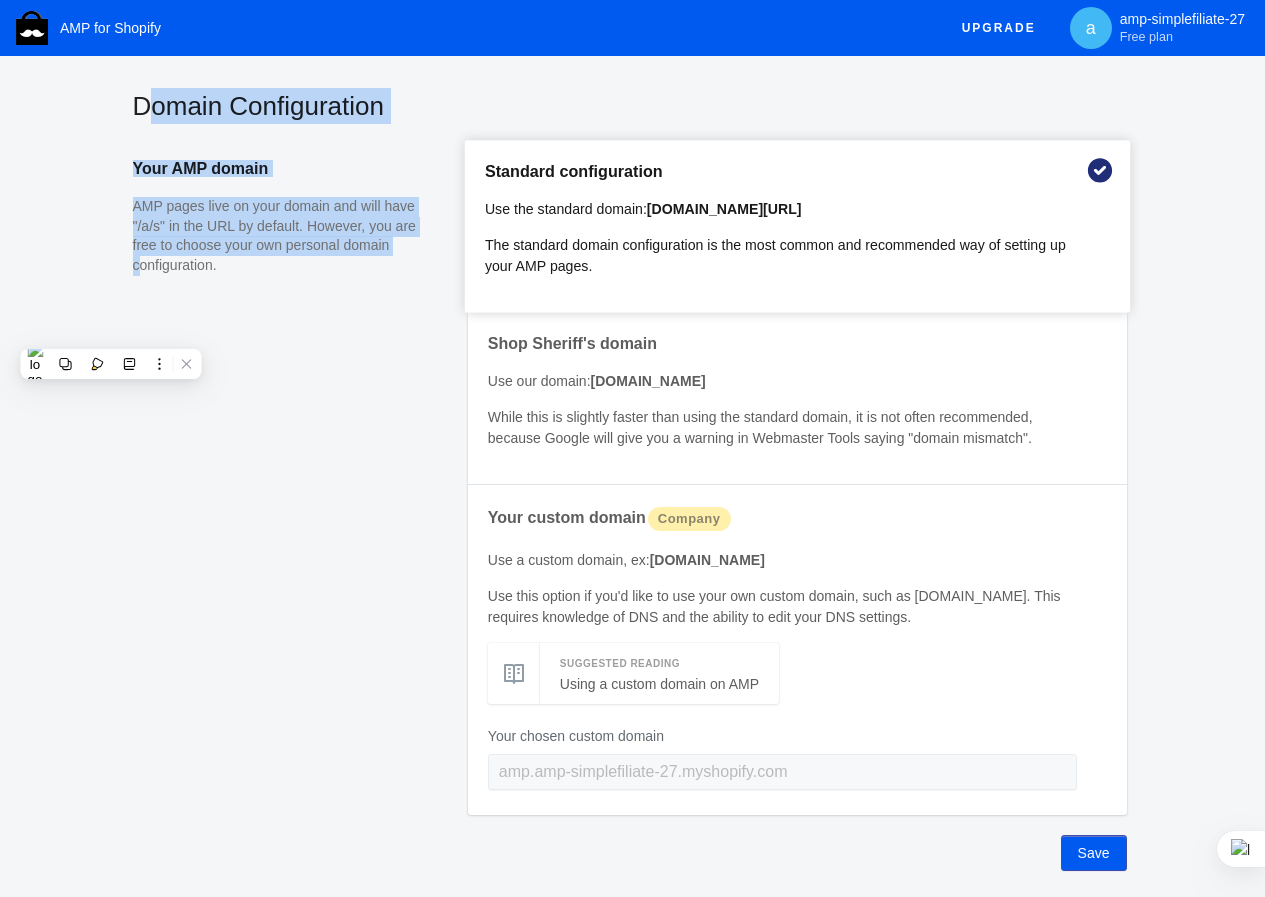 click on "Domain Configuration   Your AMP domain   AMP pages live on your domain and will have "/a/s" in the URL by default. However, you are free to choose your own personal domain configuration.   Standard configuration   Use the standard domain:  amp-simplefiliate-27.myshopify.com/a/s/  The standard domain configuration is the most common and recommended way of setting up your AMP pages.   Shop Sheriff's domain  Use our domain:  amp.shopsheriff.com  While this is slightly faster than using the standard domain, it is not often recommended, because Google will give you a warning in Webmaster Tools saying "domain mismatch".   Your custom domain   Company   Use a custom domain, ex:  amp.amp-simplefiliate-27.myshopify.com  Use this option if you'd like to use your own custom domain, such as amp.amp-simplefiliate-27.myshopify.com. This requires knowledge of DNS and the ability to edit your DNS settings.  Suggested Reading Using a custom domain on AMP Your chosen custom domain   Save" 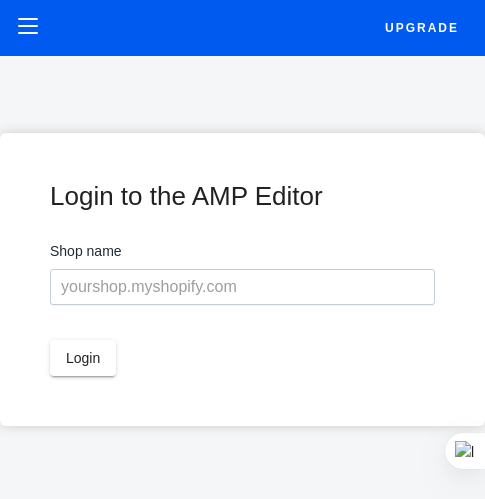 scroll, scrollTop: 42, scrollLeft: 0, axis: vertical 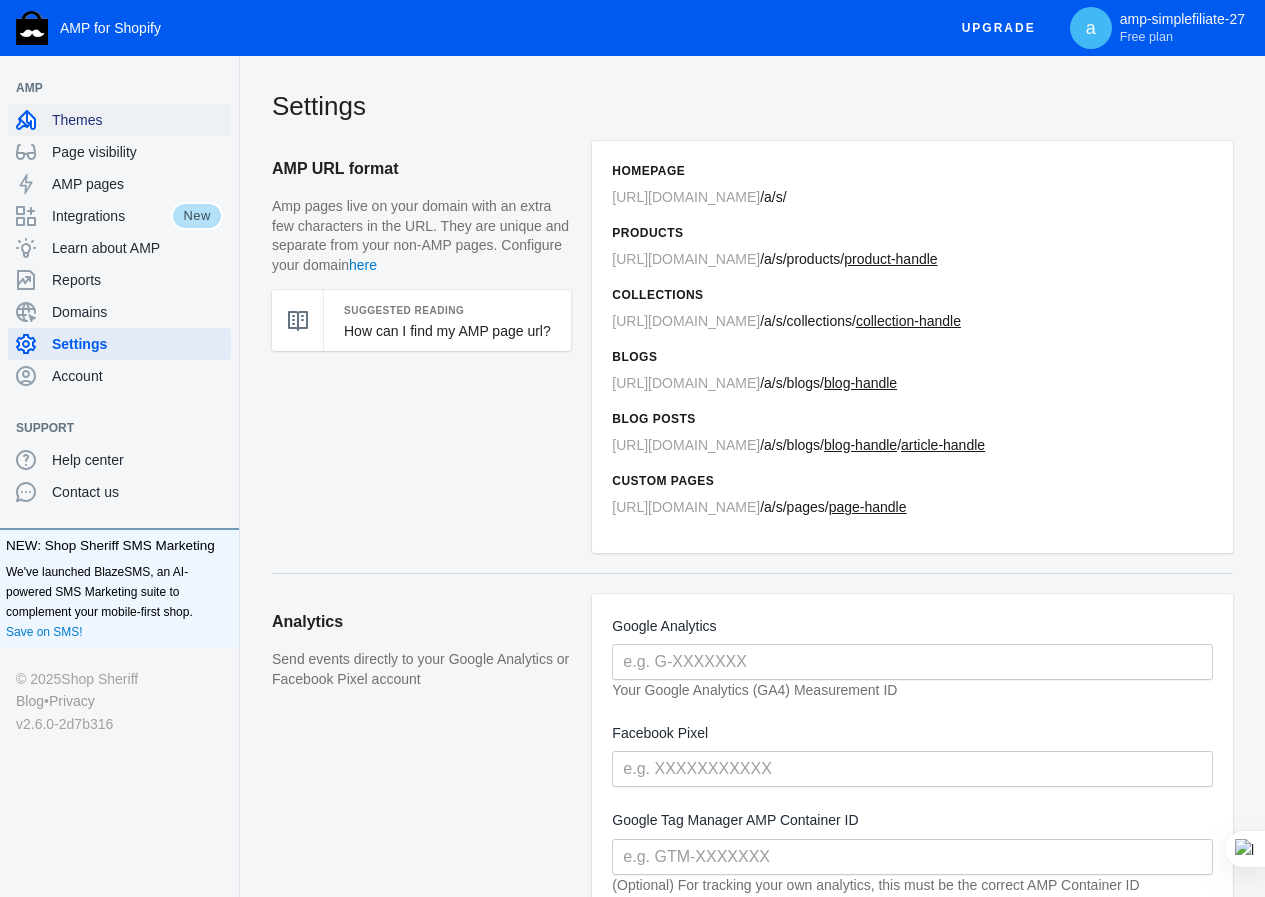 click on "Themes" 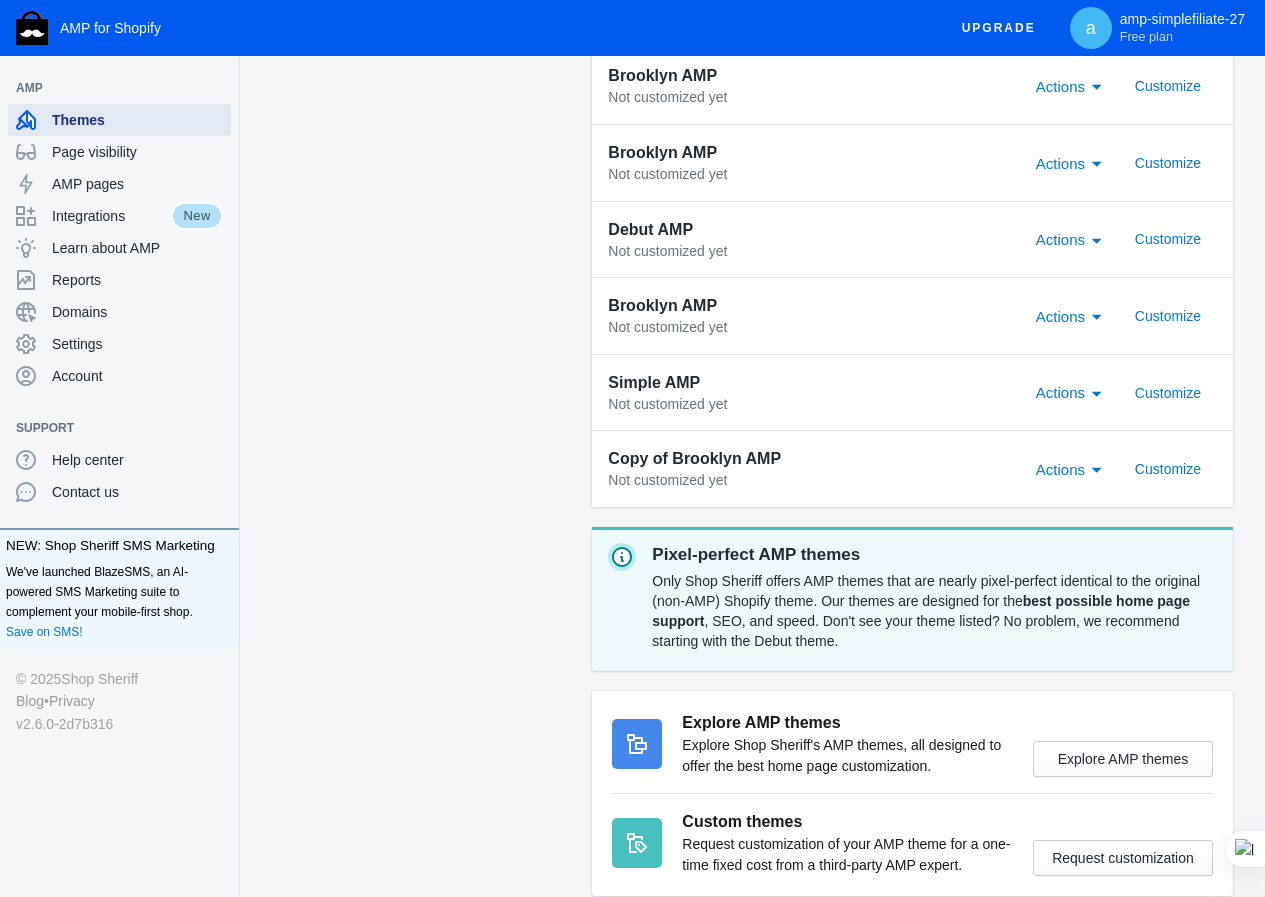 scroll, scrollTop: 1054, scrollLeft: 0, axis: vertical 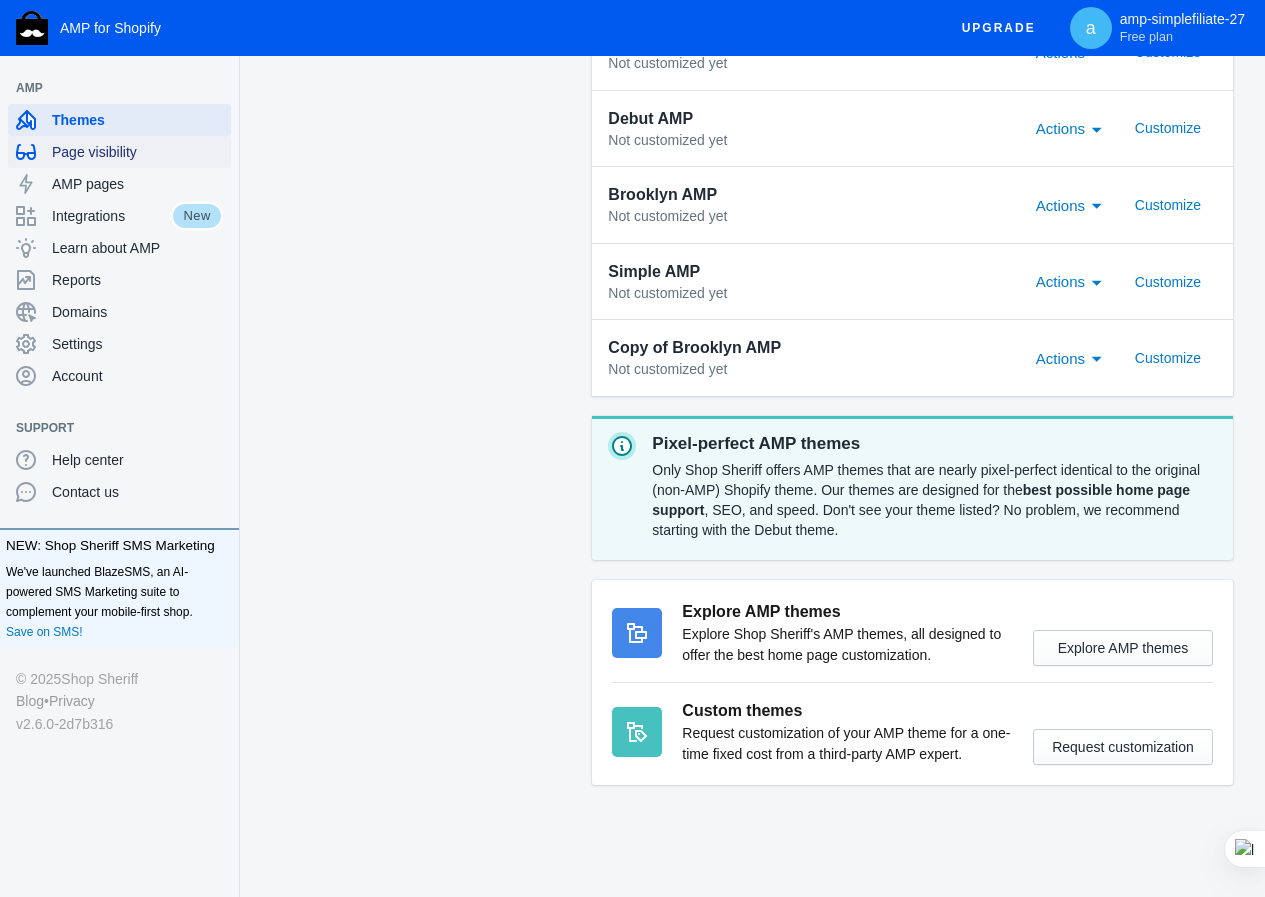 click on "Page visibility" at bounding box center (137, 152) 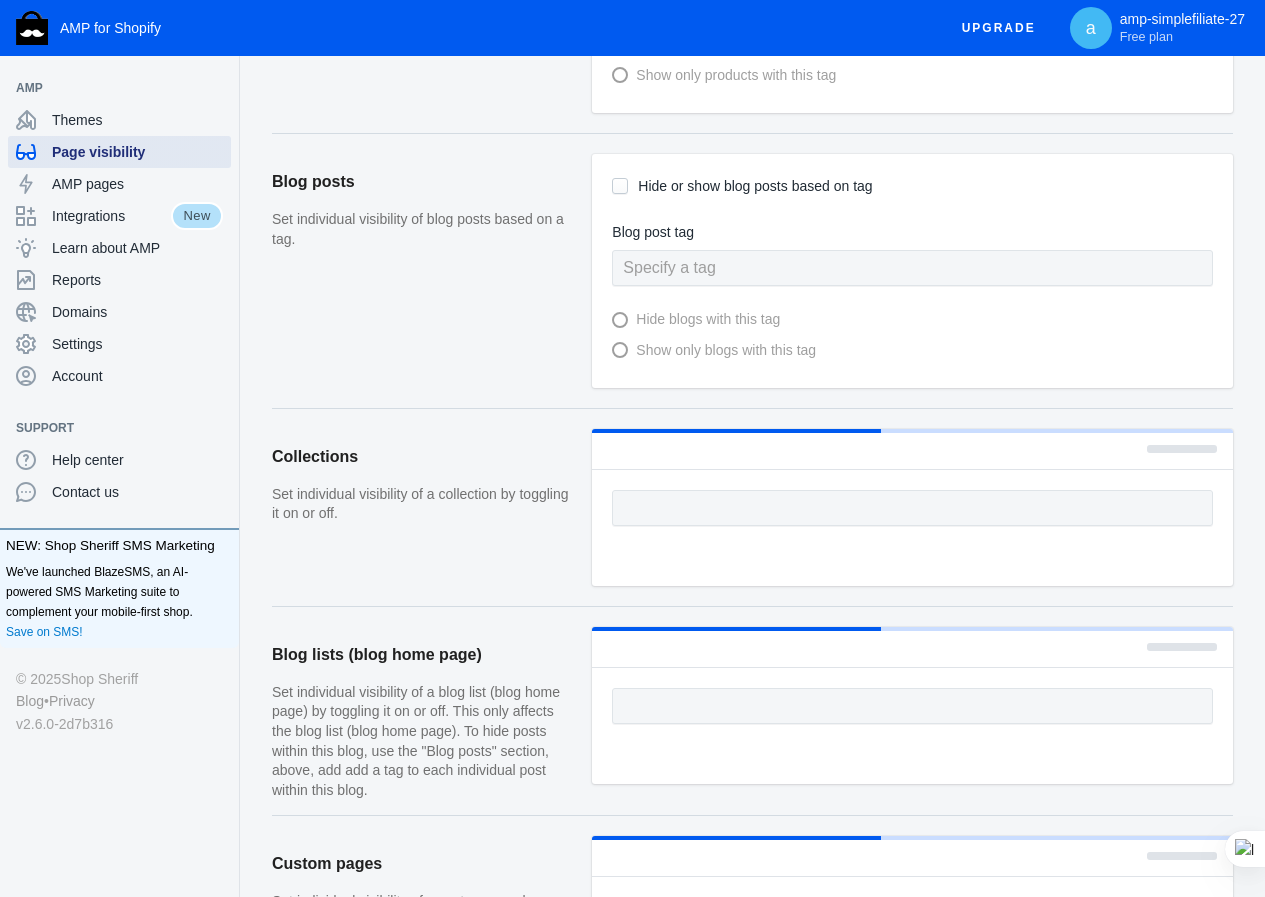 scroll, scrollTop: 0, scrollLeft: 0, axis: both 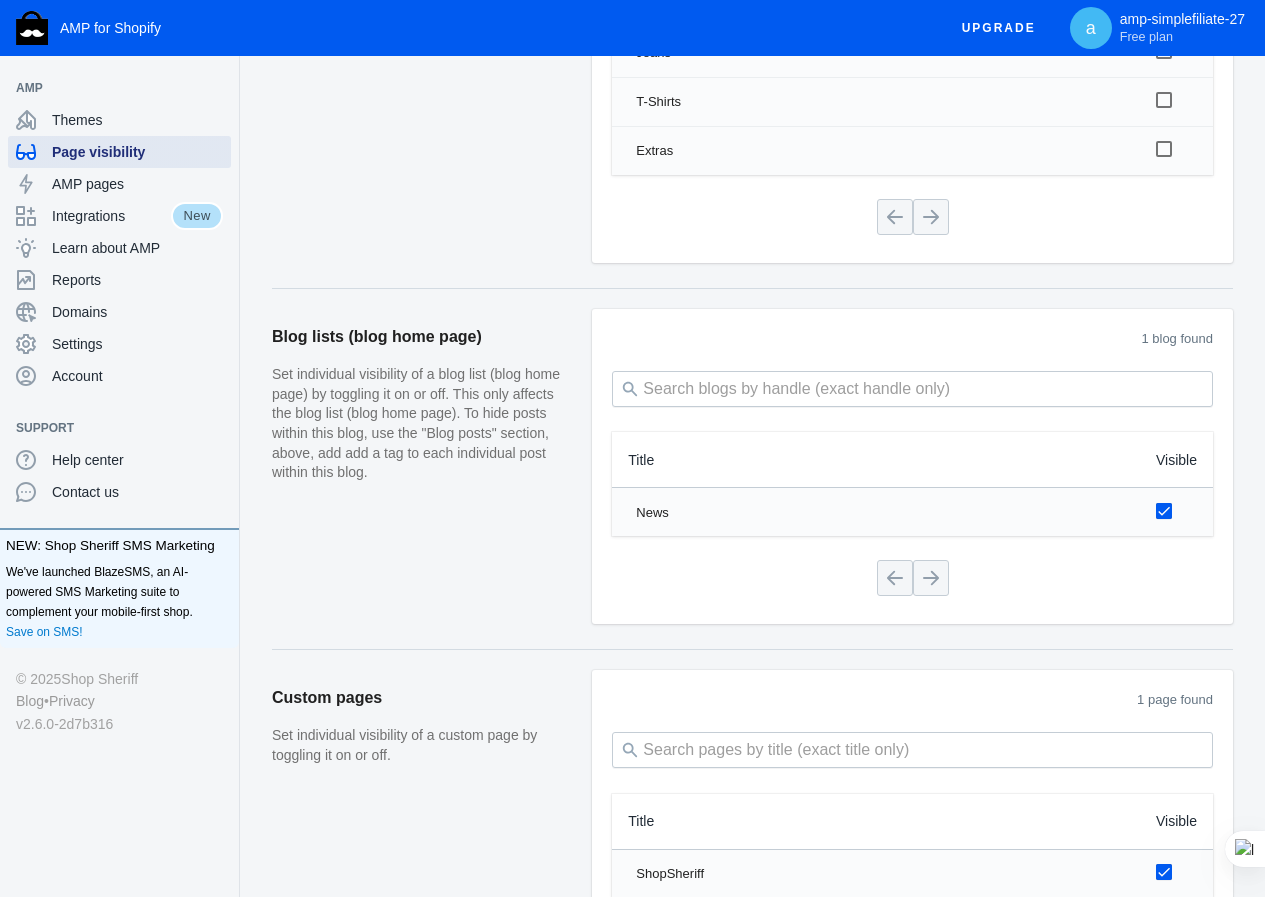 checkbox on "true" 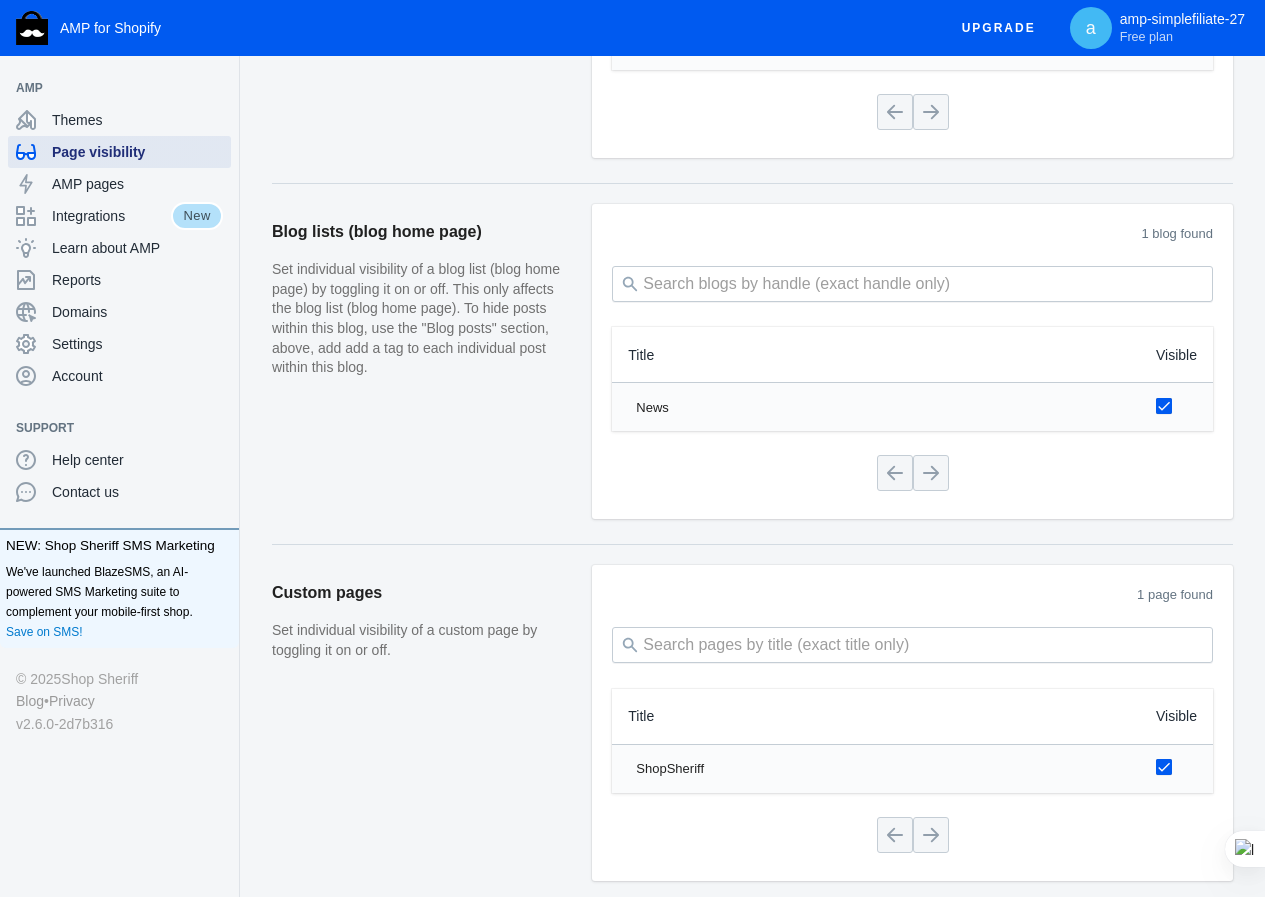 scroll, scrollTop: 1895, scrollLeft: 0, axis: vertical 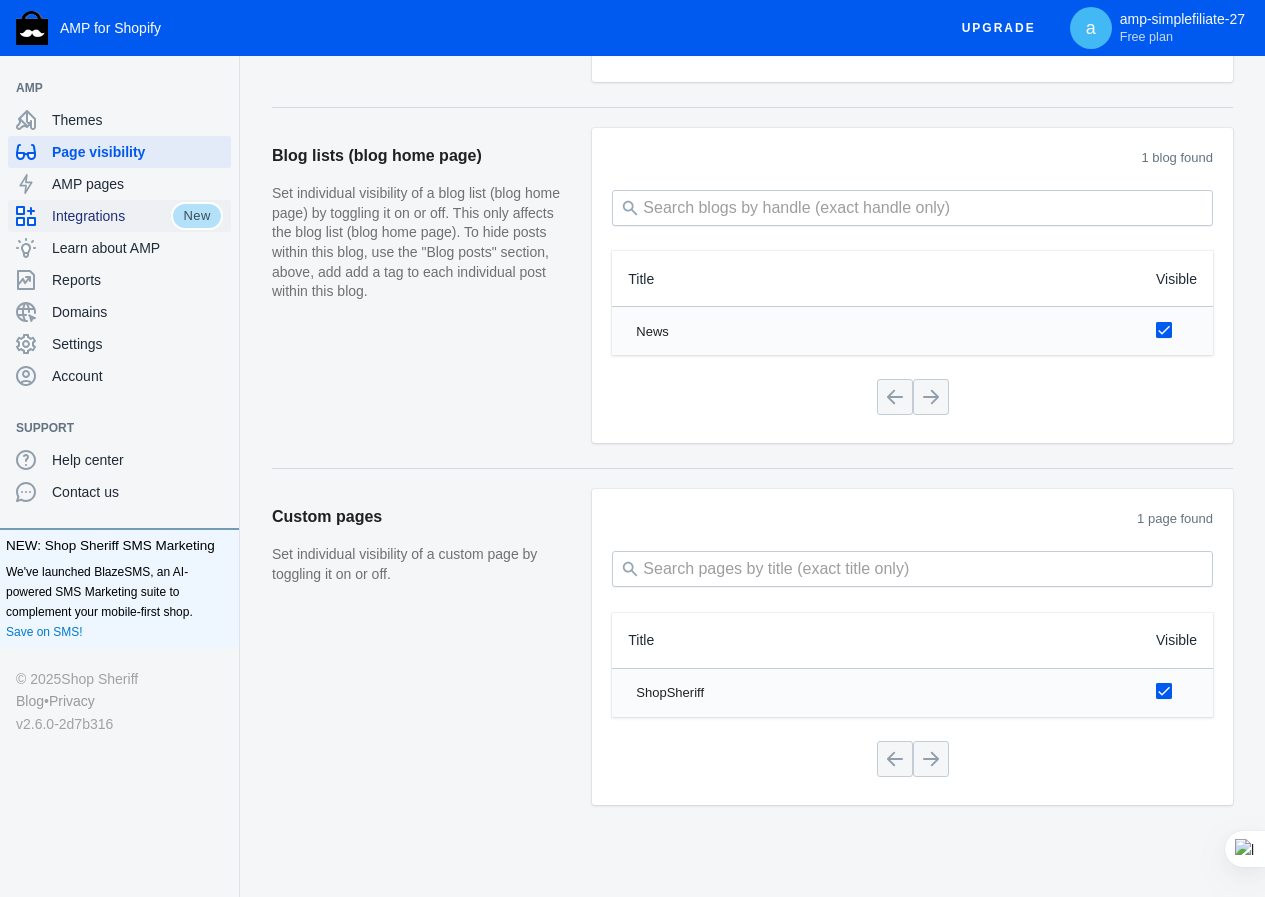 click on "Integrations" at bounding box center (93, 216) 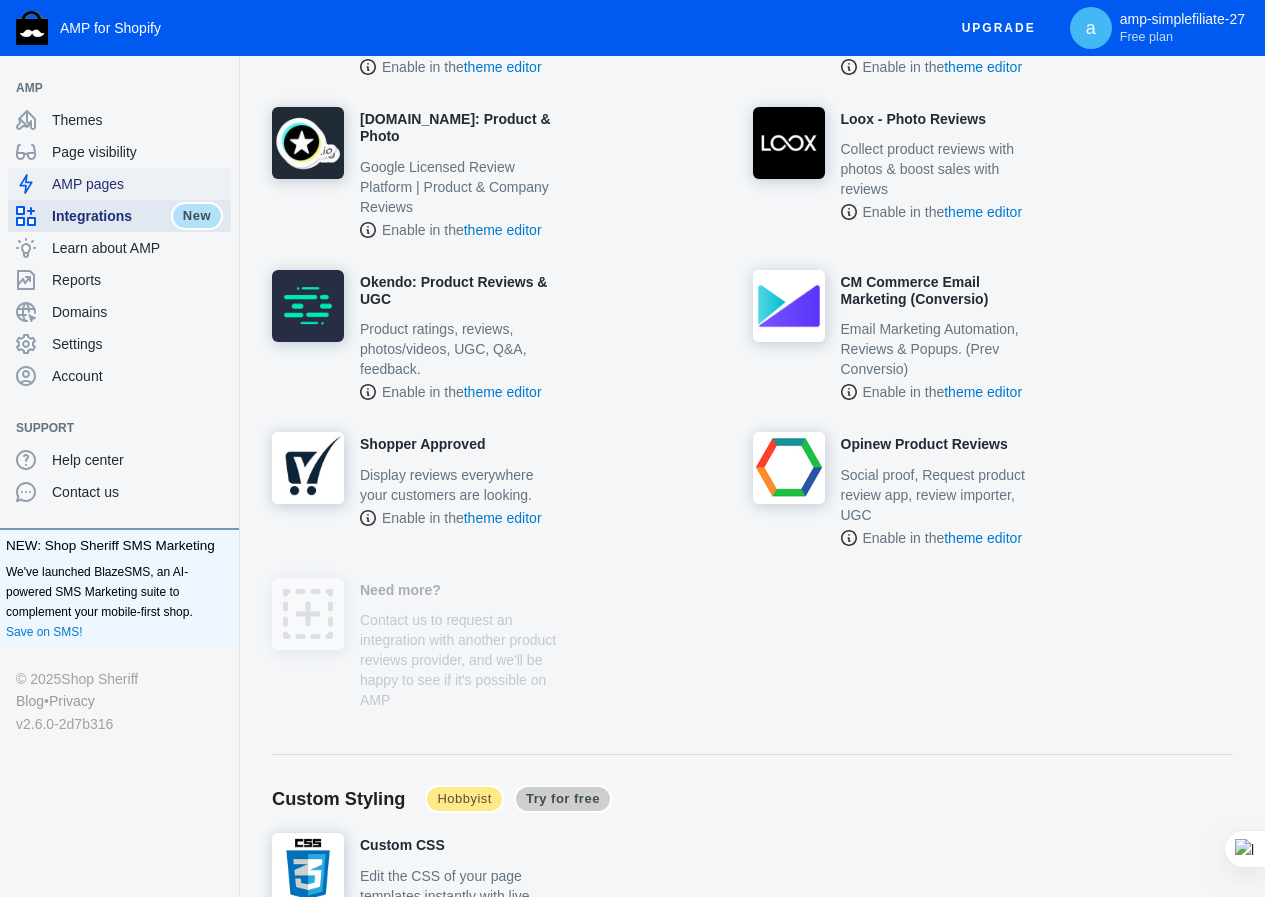 scroll, scrollTop: 0, scrollLeft: 0, axis: both 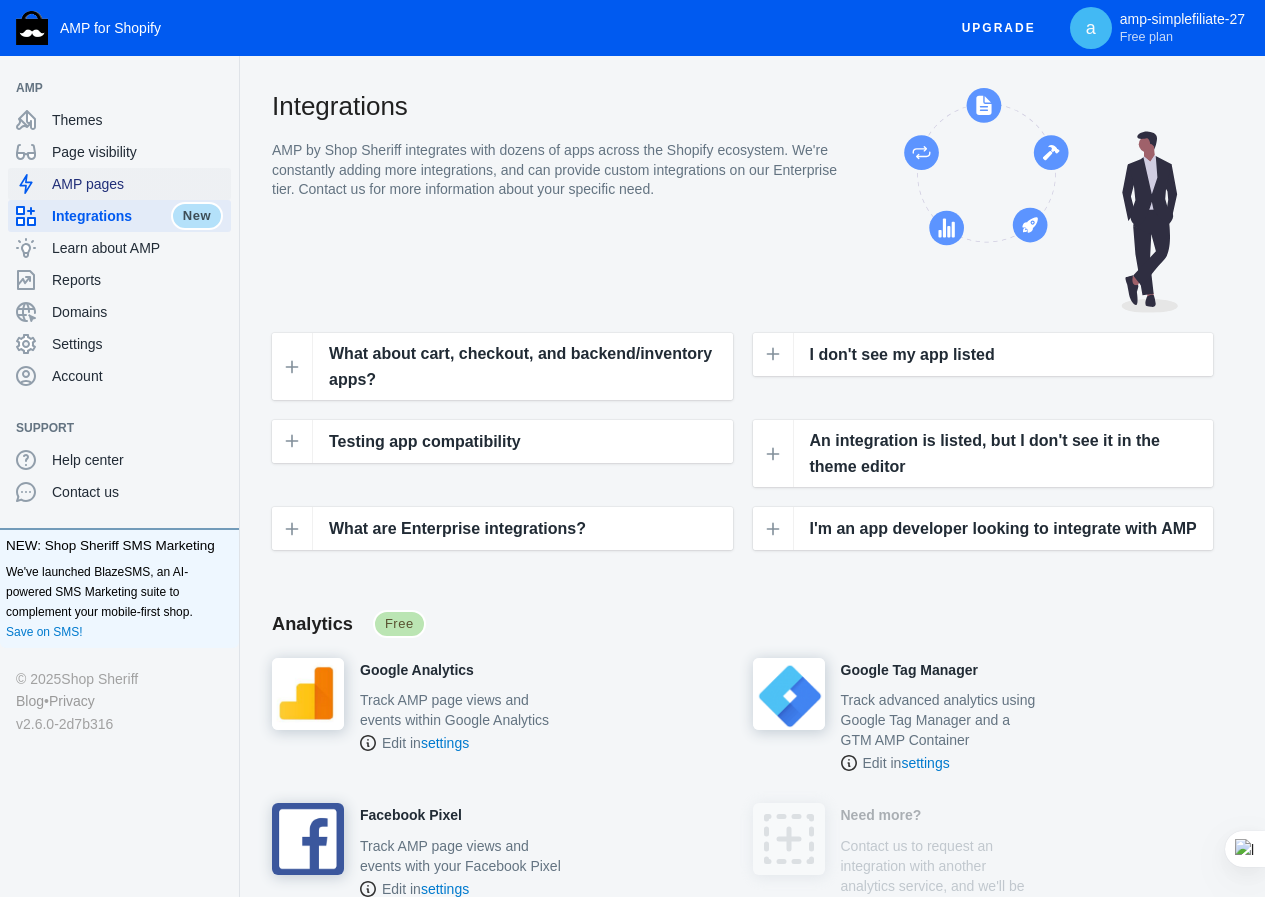 click on "AMP pages" at bounding box center (137, 184) 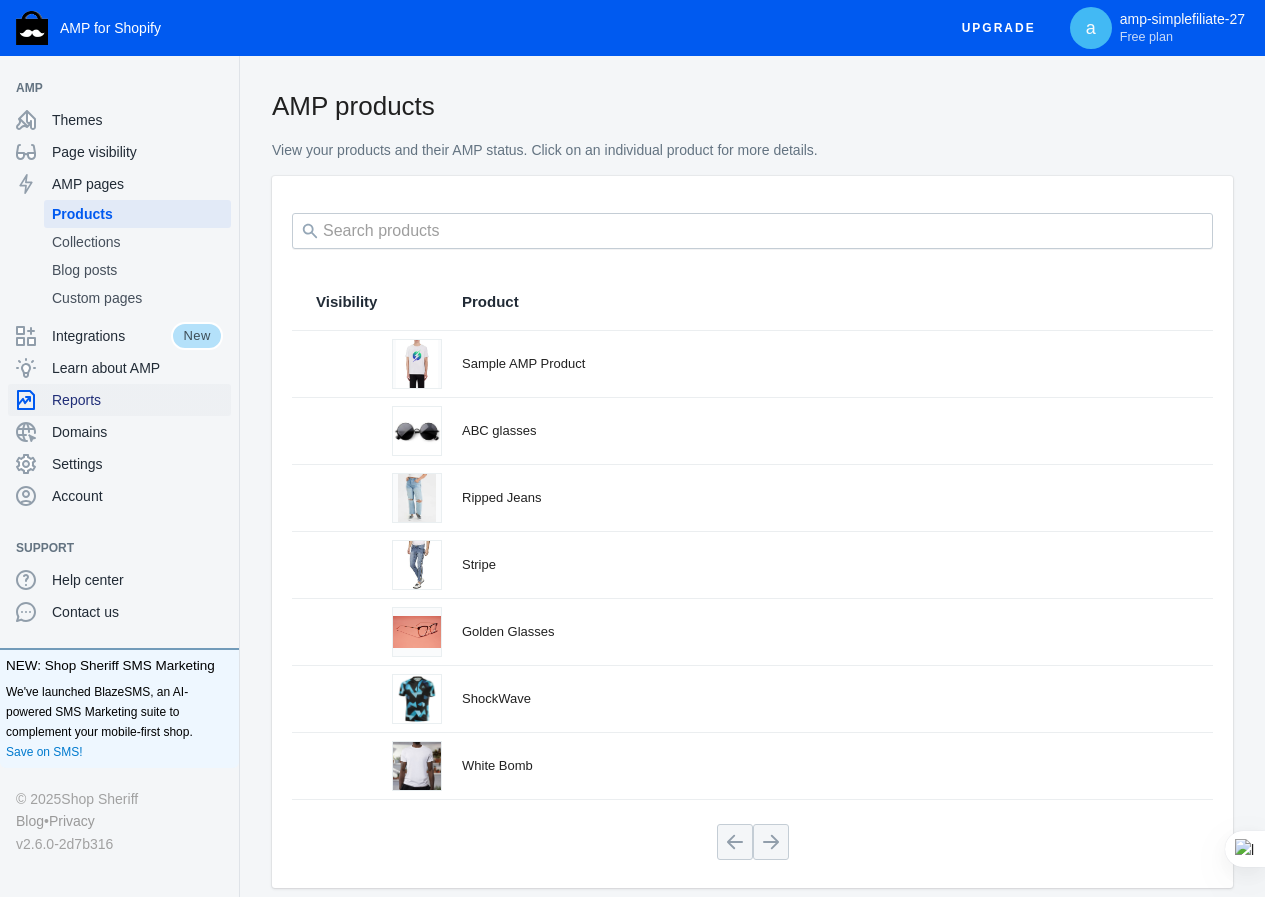 click on "Reports" at bounding box center [119, 400] 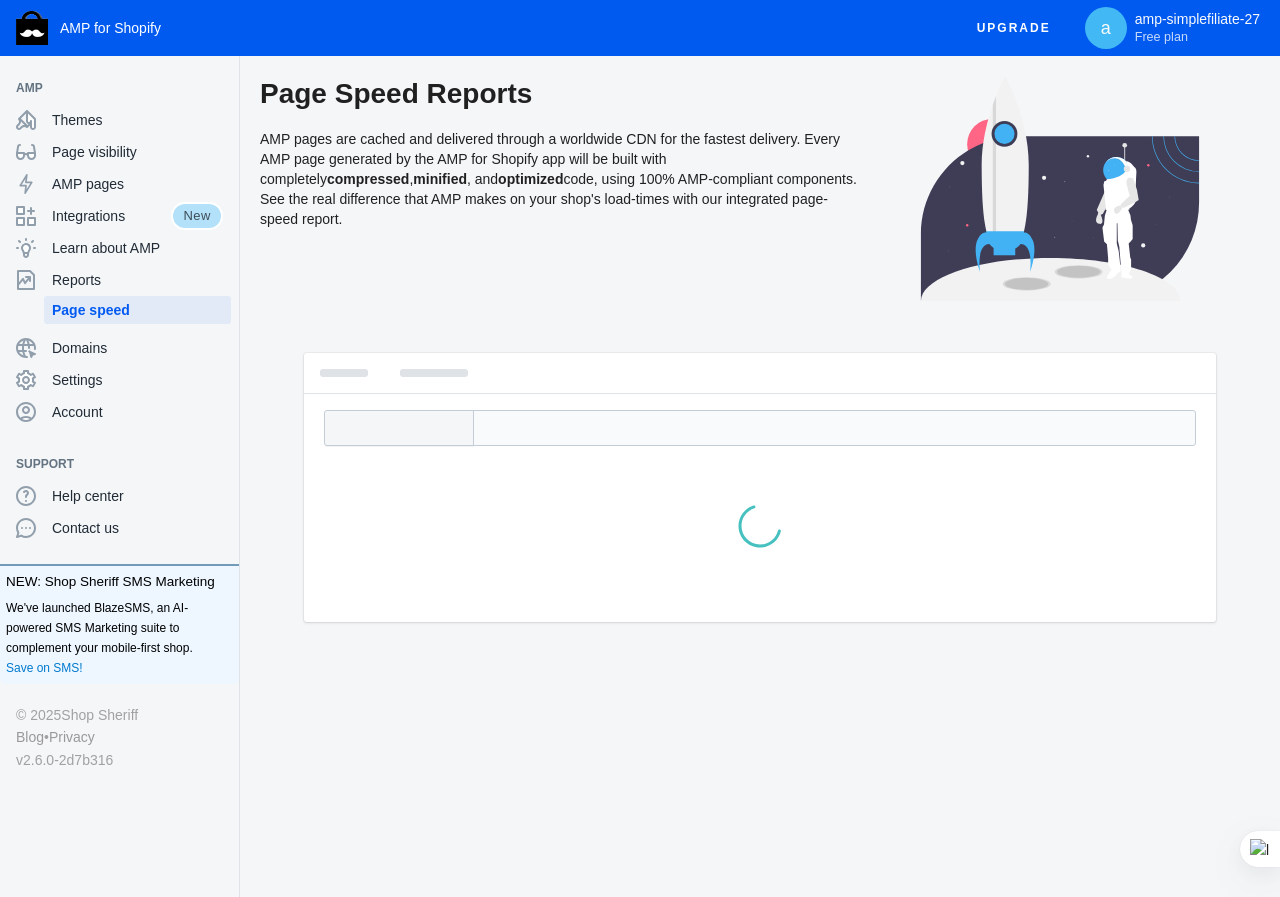 click on "AMP   Themes   Page visibility   AMP pages   Integrations   New   Learn about AMP   Reports   Page speed   Domains   Settings   Account" 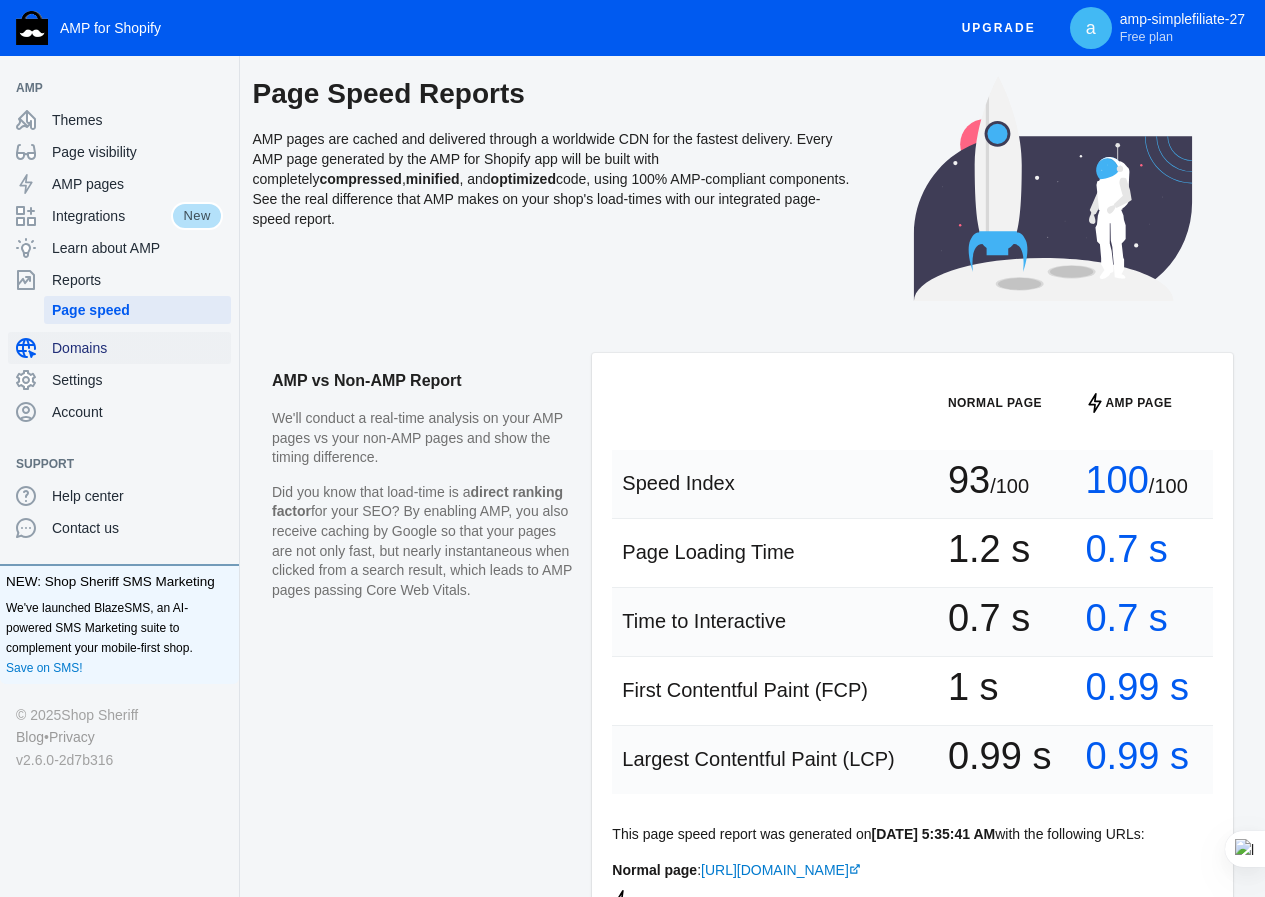 click on "Domains" at bounding box center [137, 348] 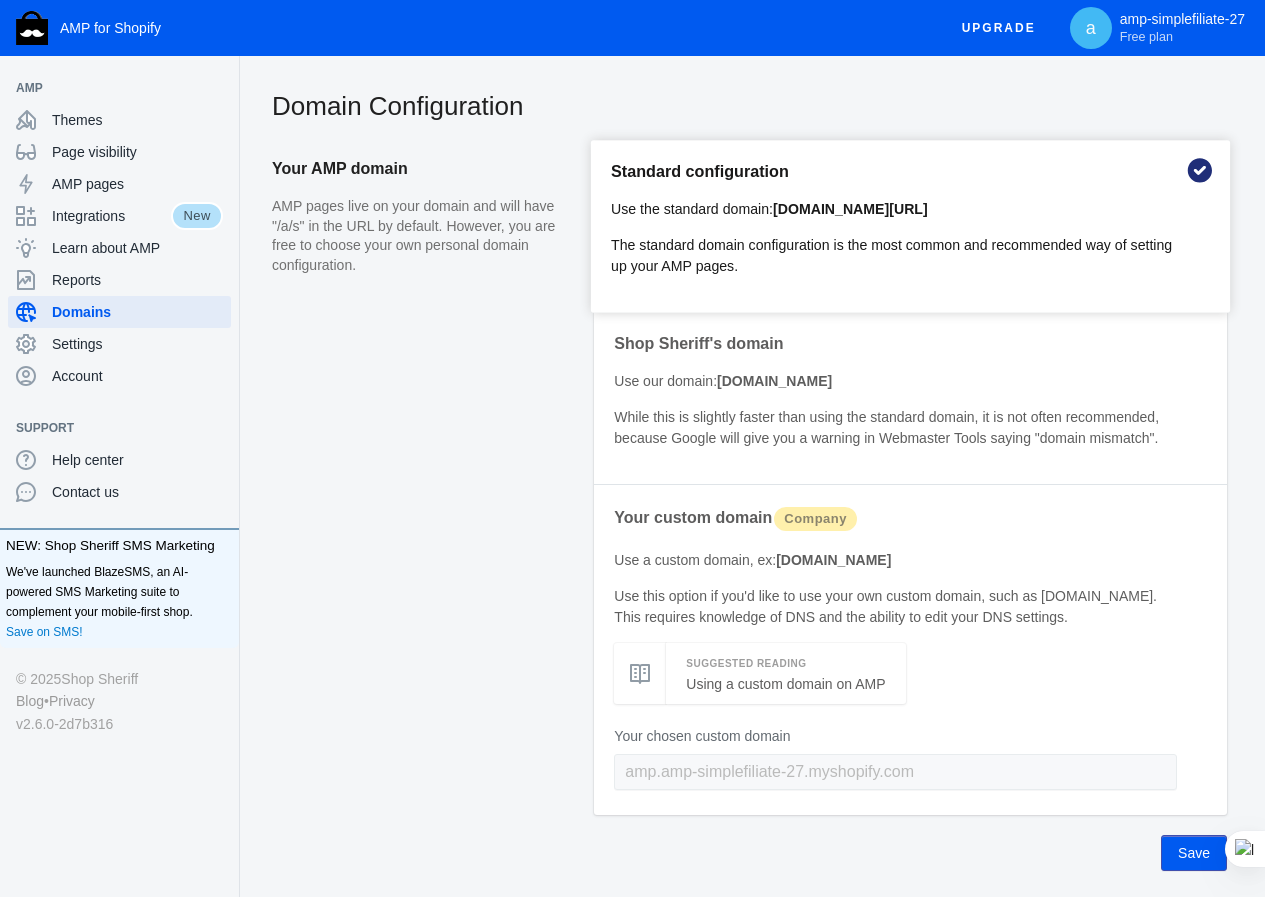 click on "Your AMP domain   AMP pages live on your domain and will have "/a/s" in the URL by default. However, you are free to choose your own personal domain configuration." 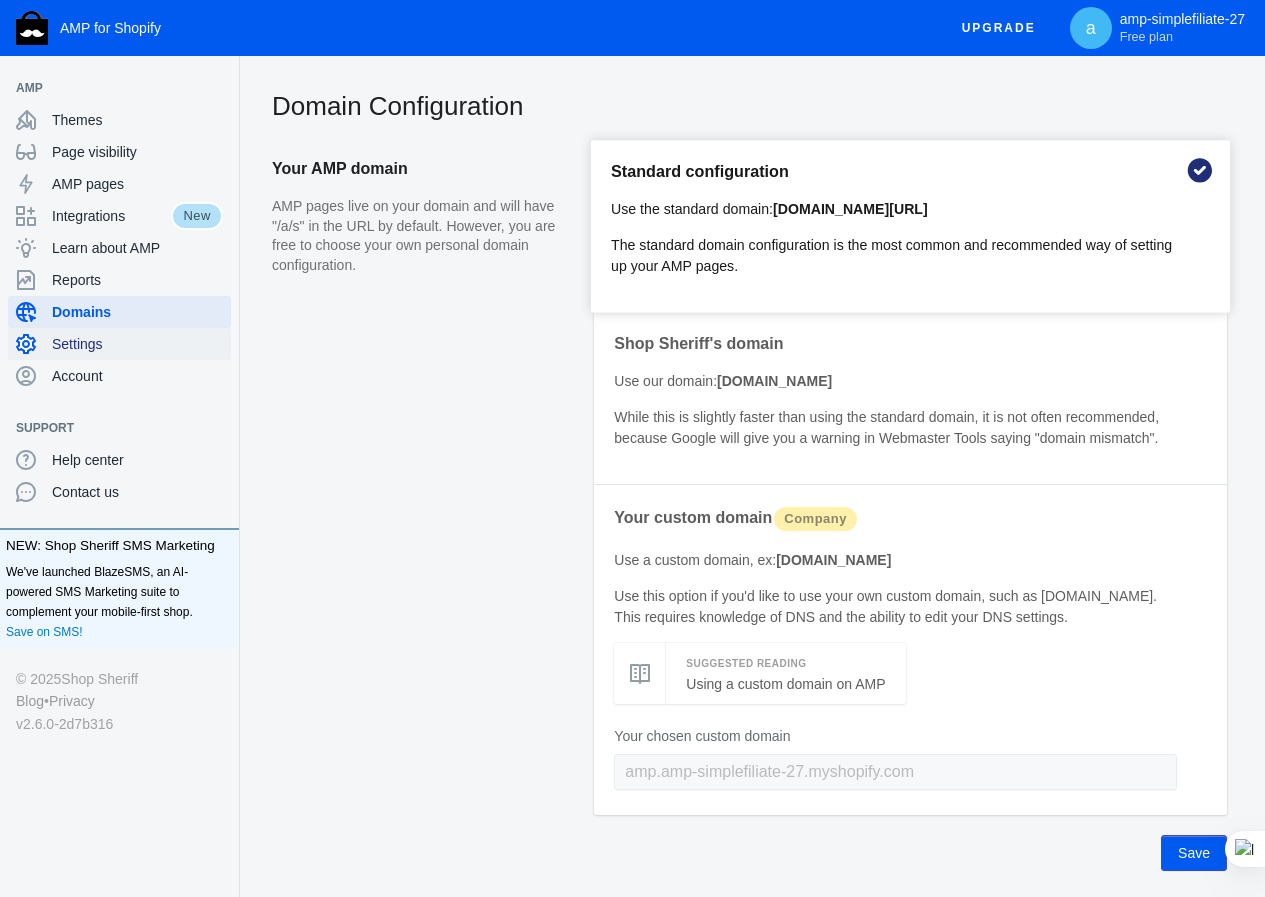 click on "Settings" at bounding box center (119, 344) 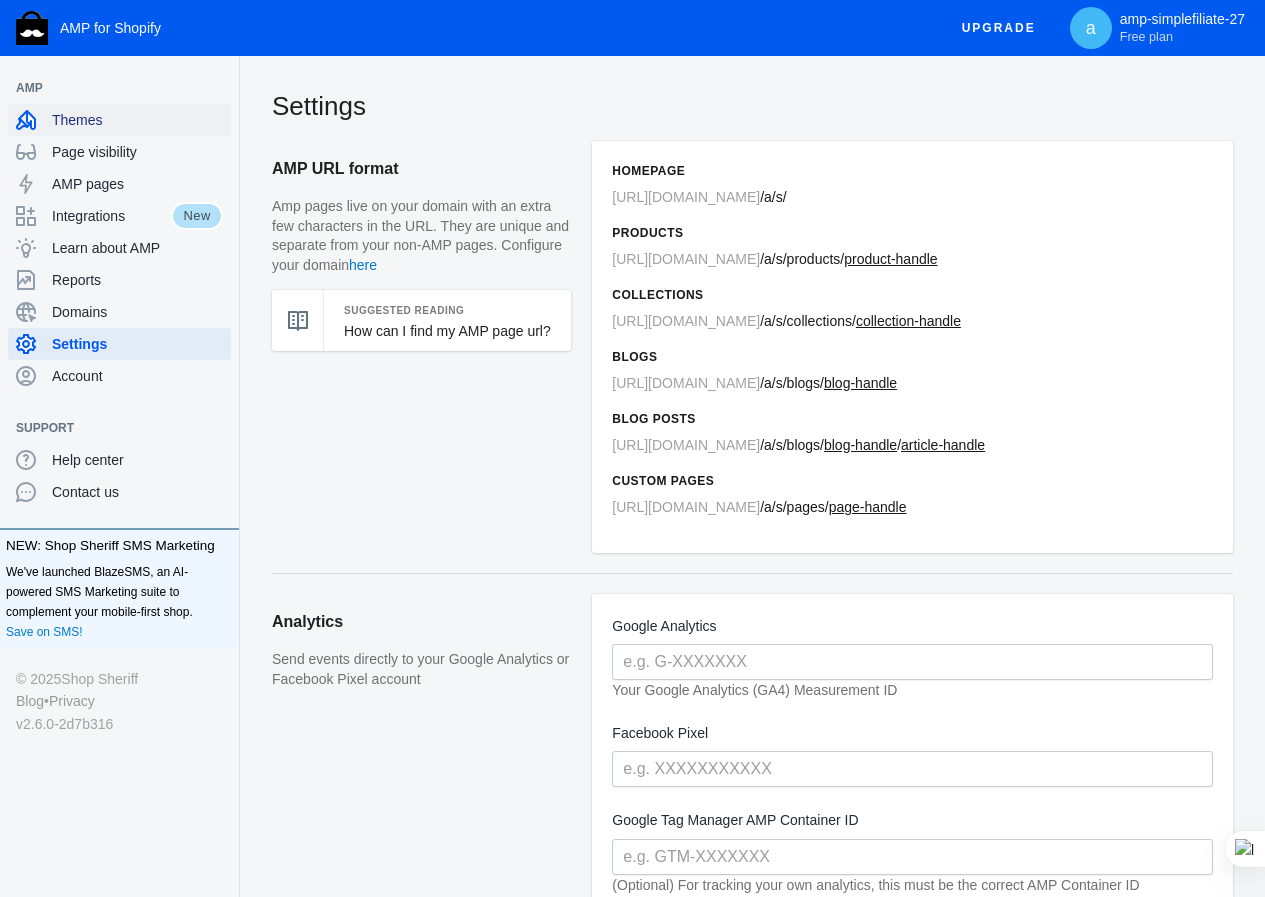 click on "Themes" 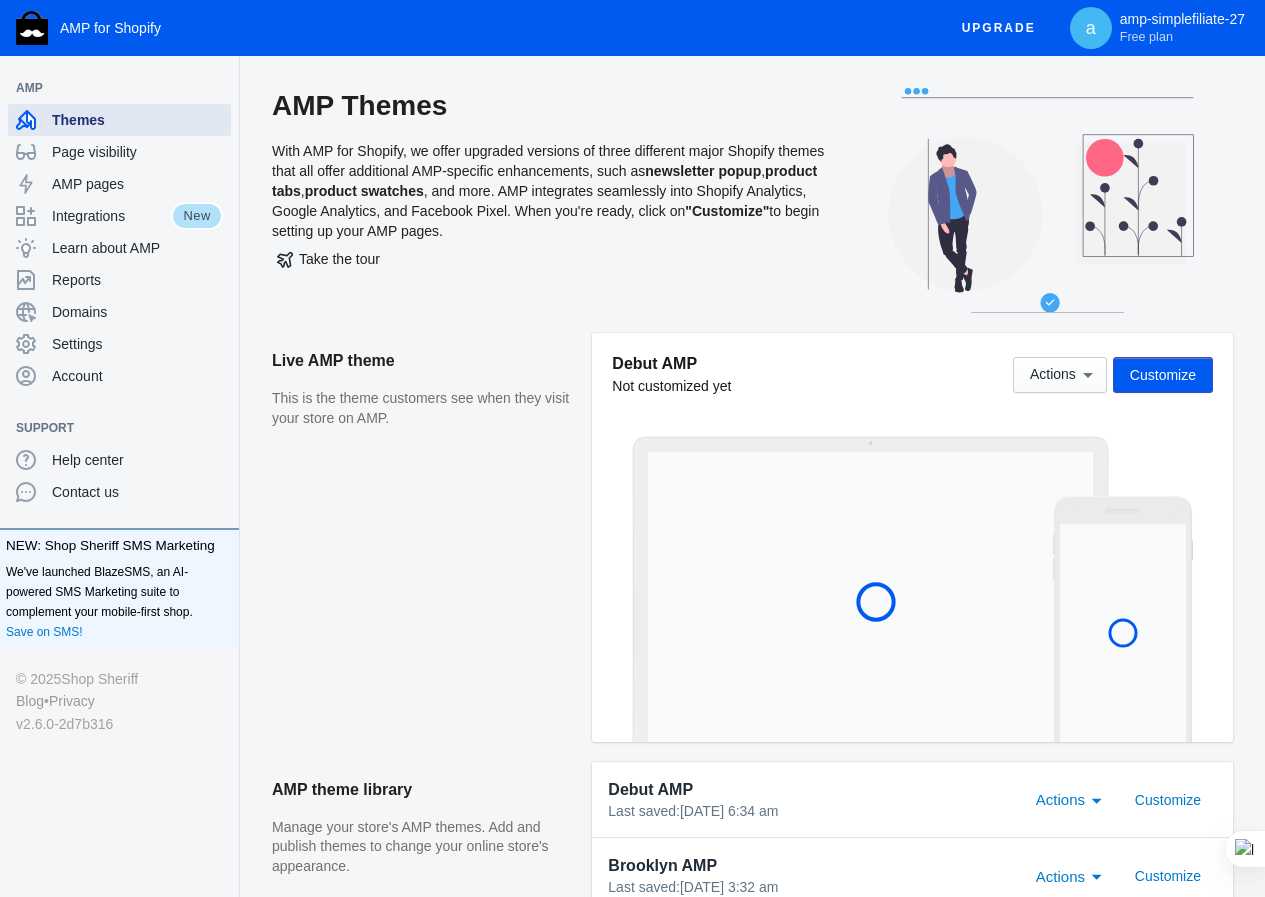 scroll, scrollTop: 300, scrollLeft: 0, axis: vertical 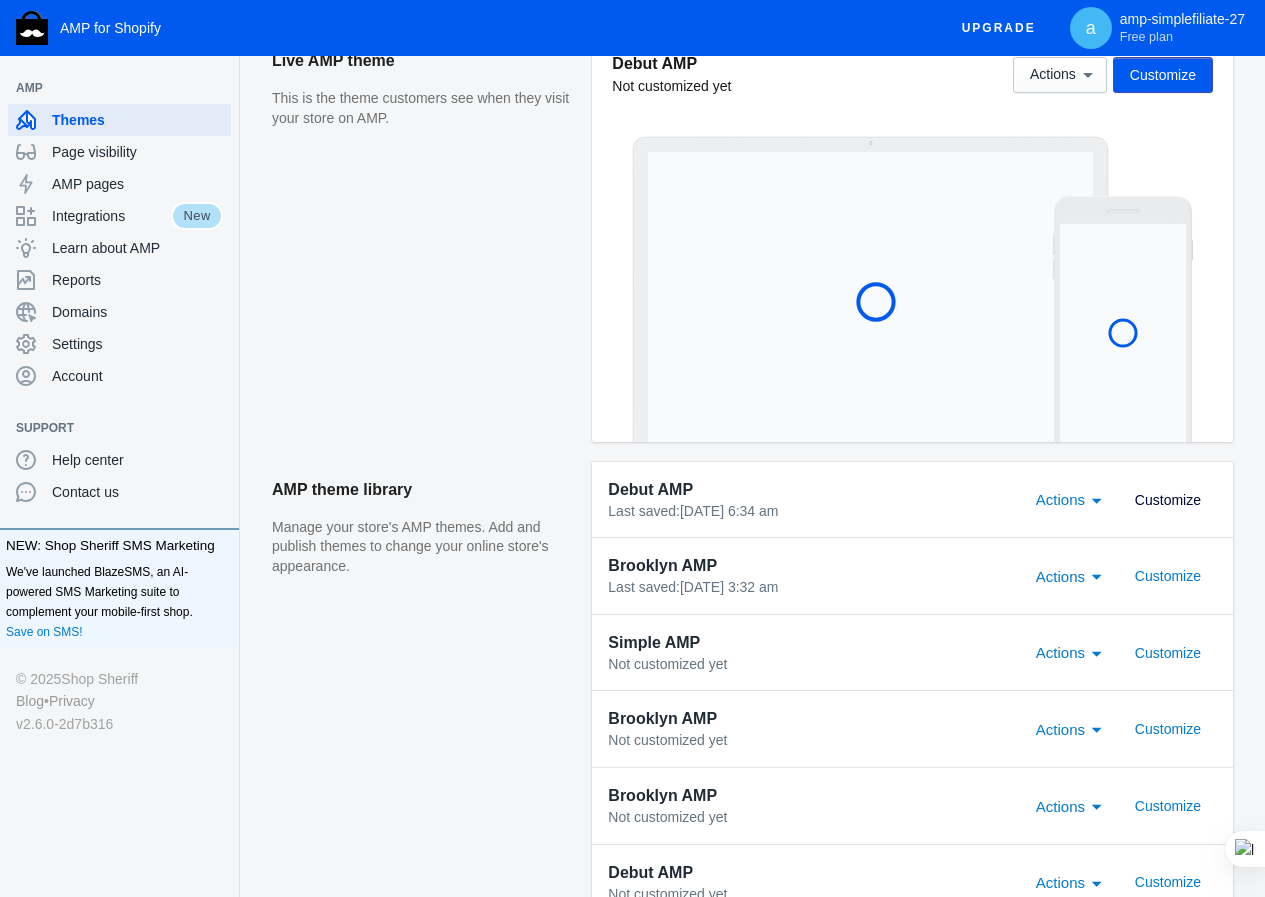 click on "Customize" at bounding box center (1168, 500) 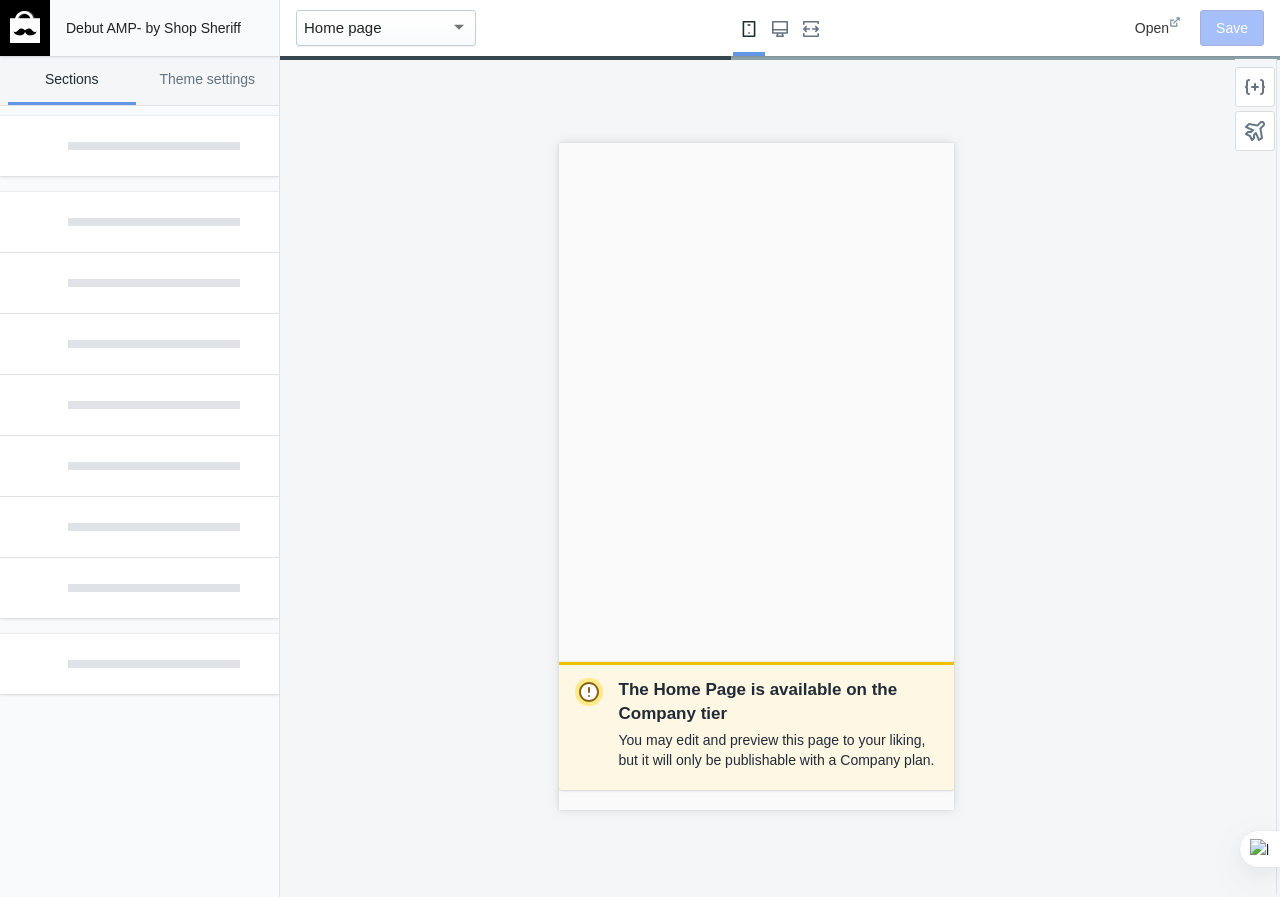 scroll, scrollTop: 0, scrollLeft: 0, axis: both 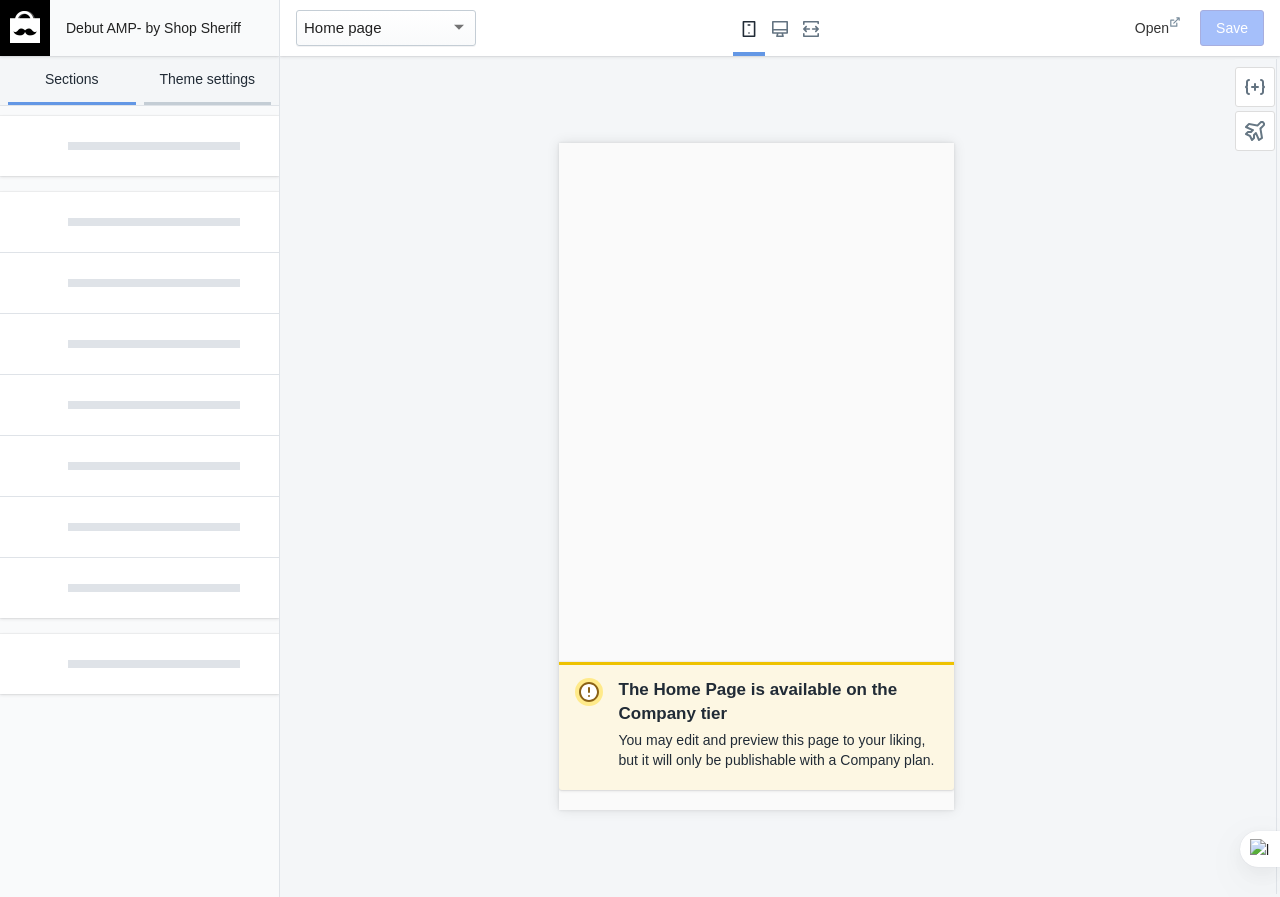 click on "Theme settings" at bounding box center [208, 80] 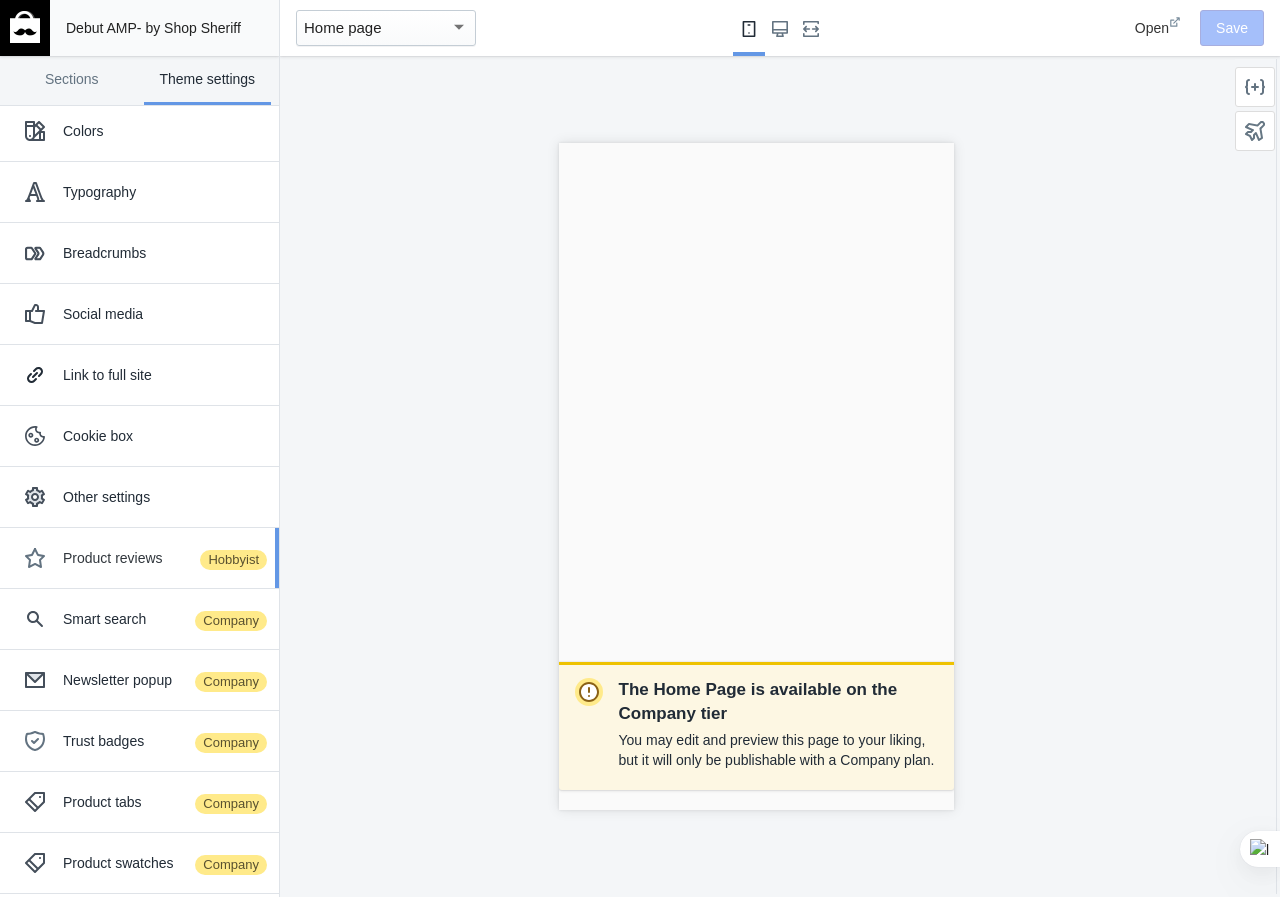 scroll, scrollTop: 0, scrollLeft: 0, axis: both 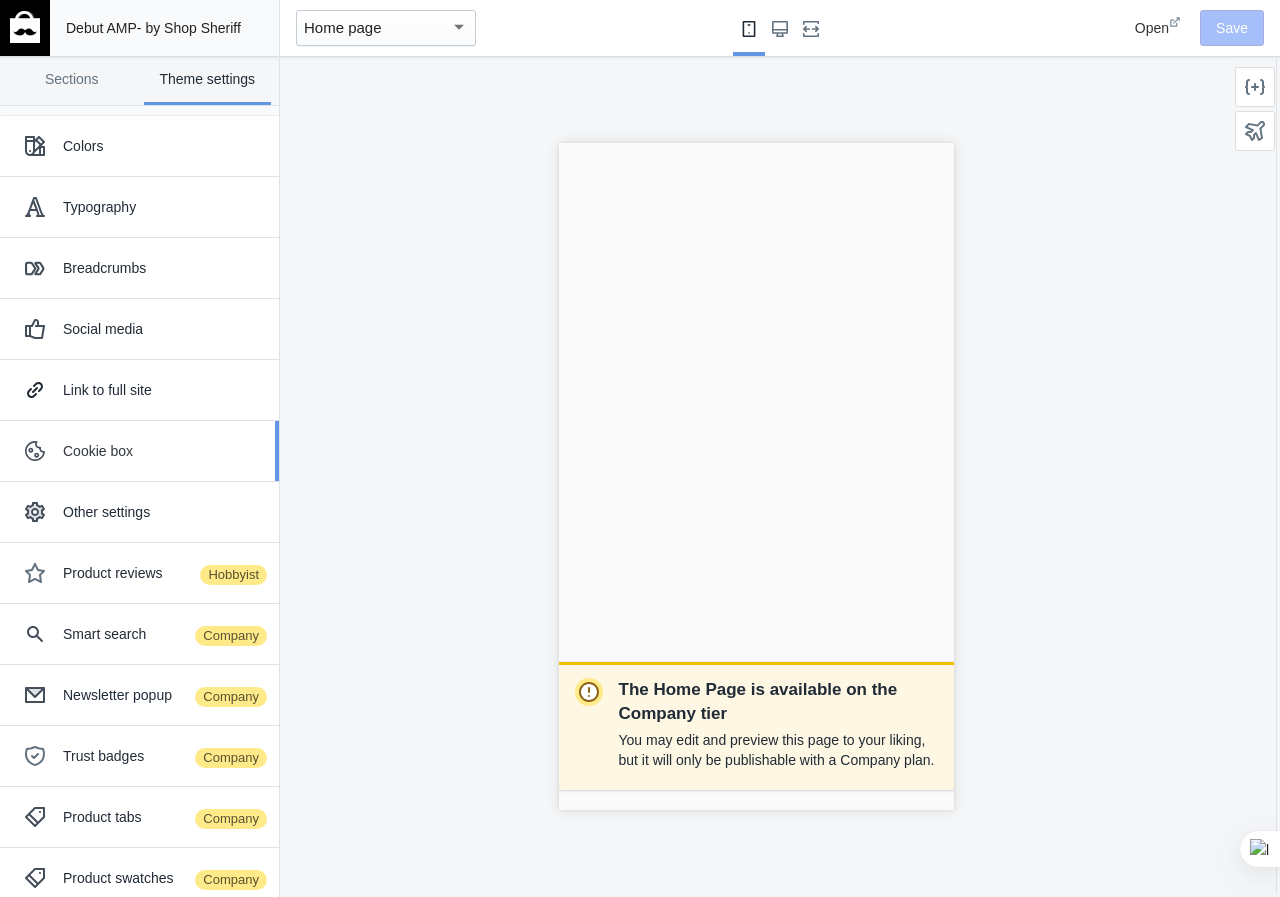 click on "Cookie box" at bounding box center (163, 451) 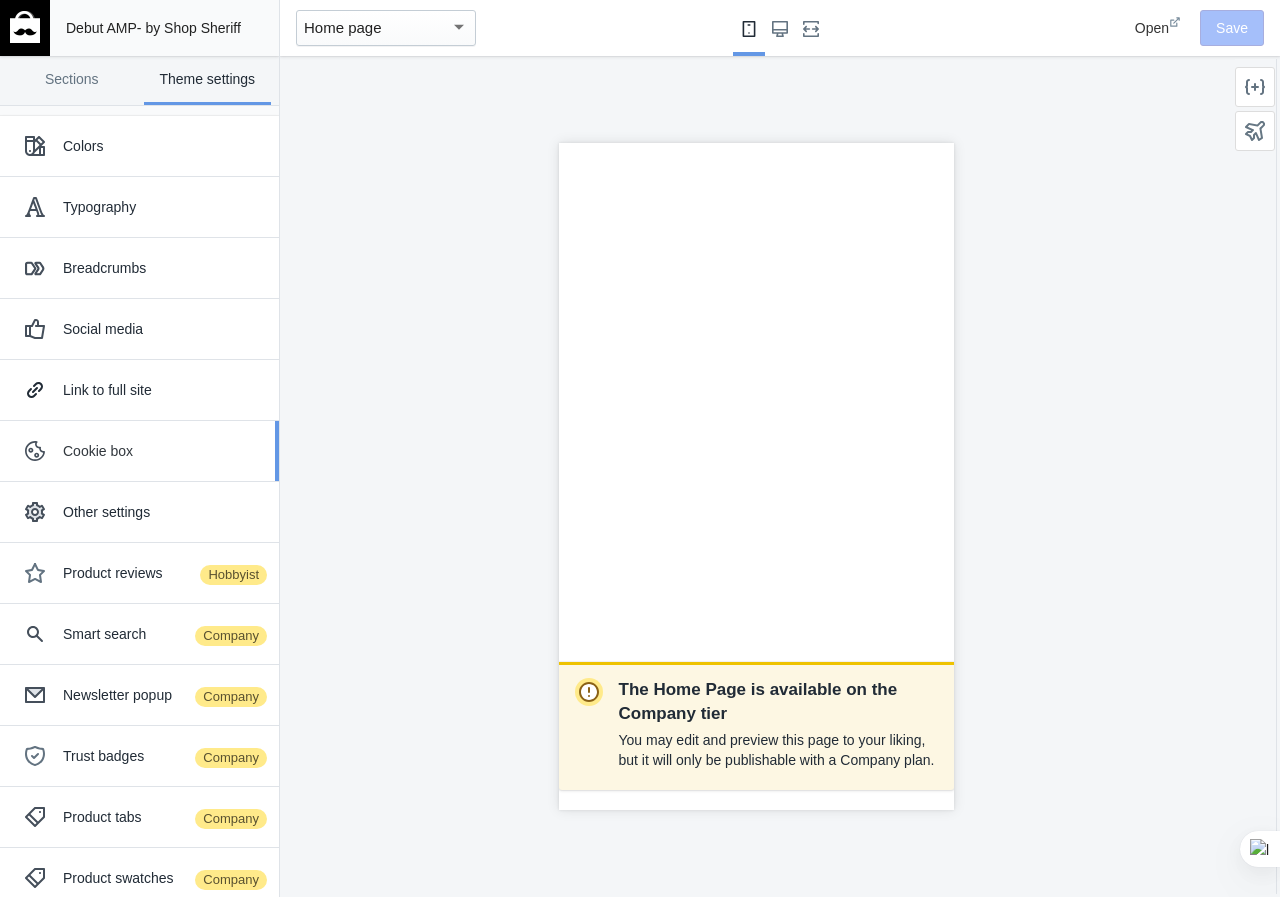 click on "Cookie box" at bounding box center (163, 451) 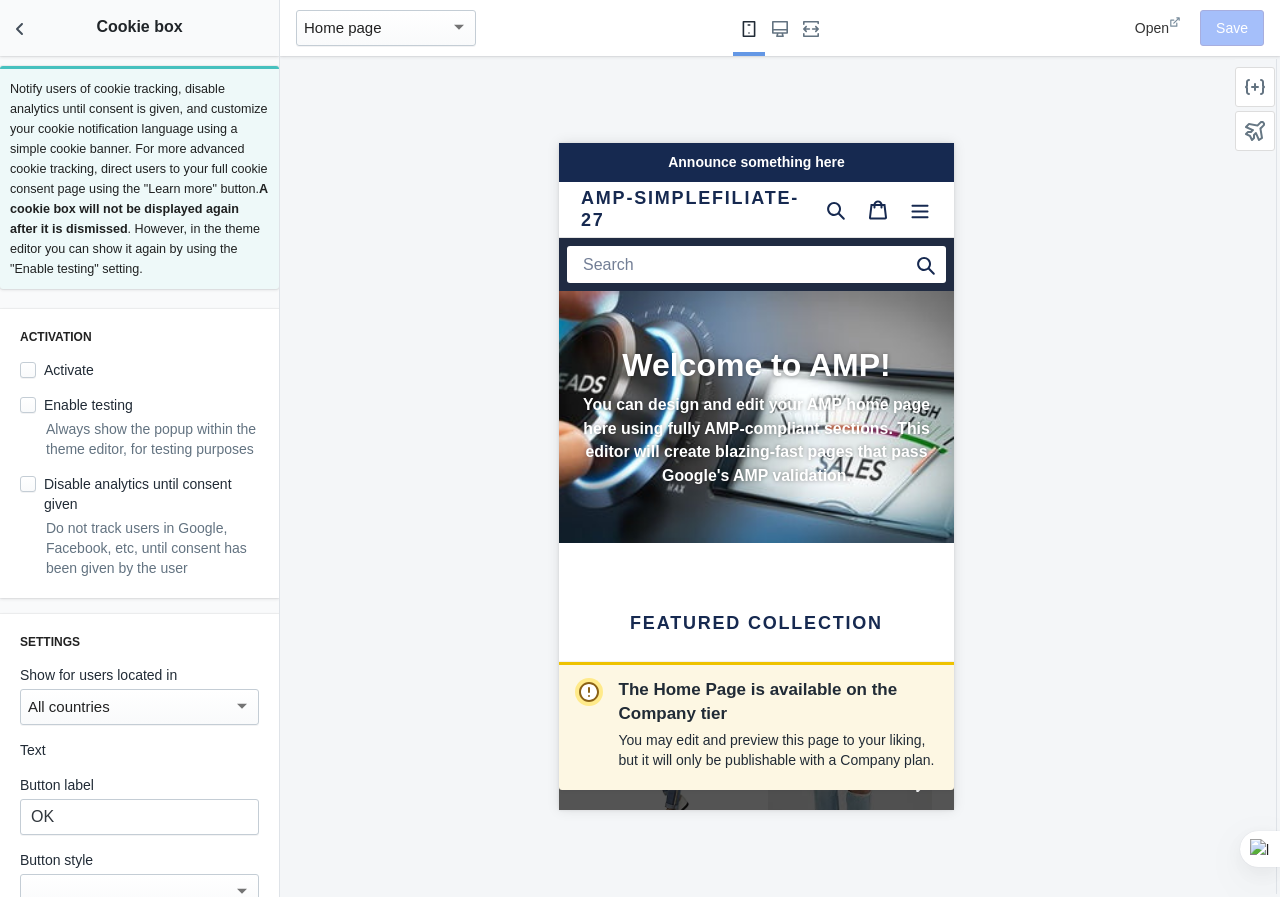 scroll, scrollTop: 0, scrollLeft: 0, axis: both 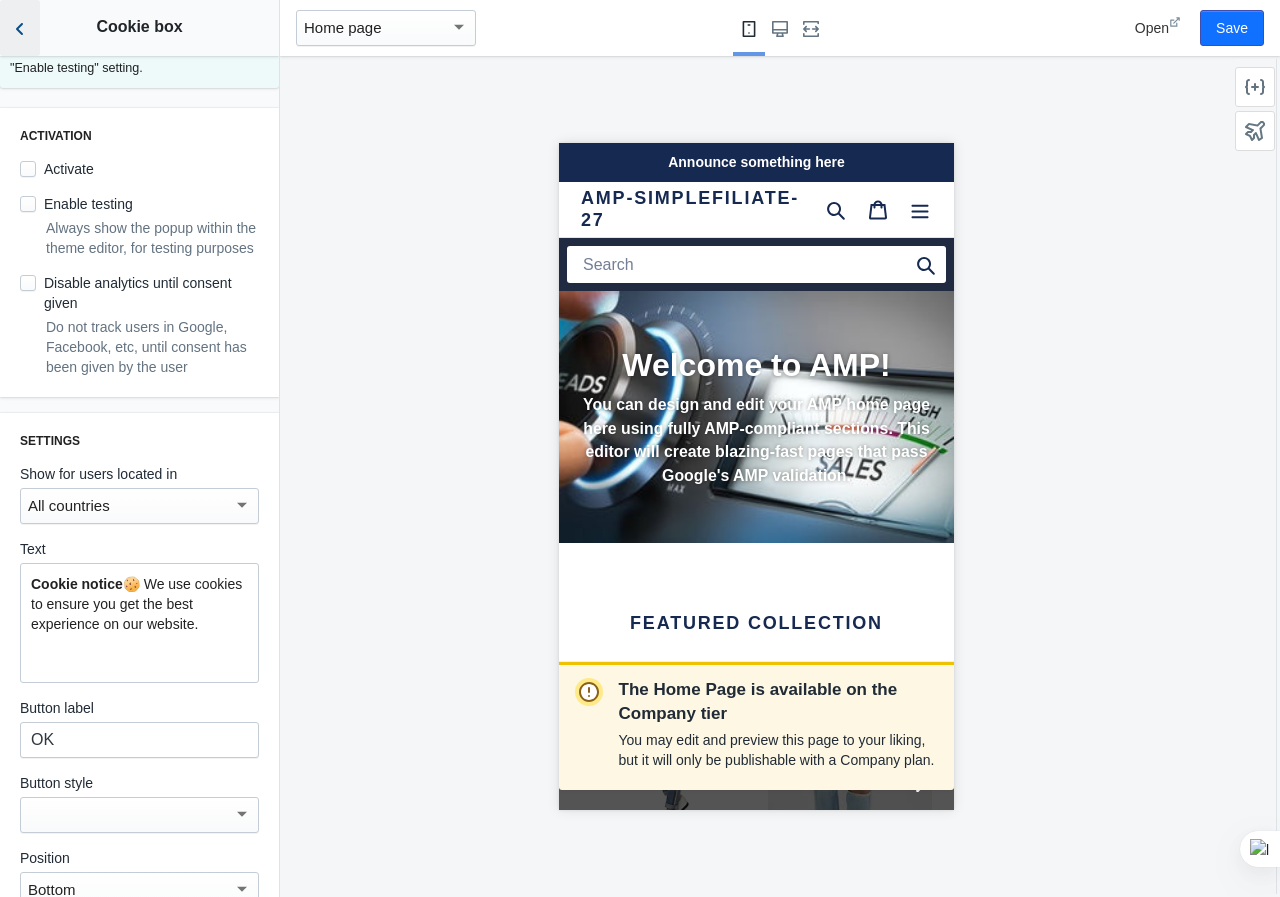 click 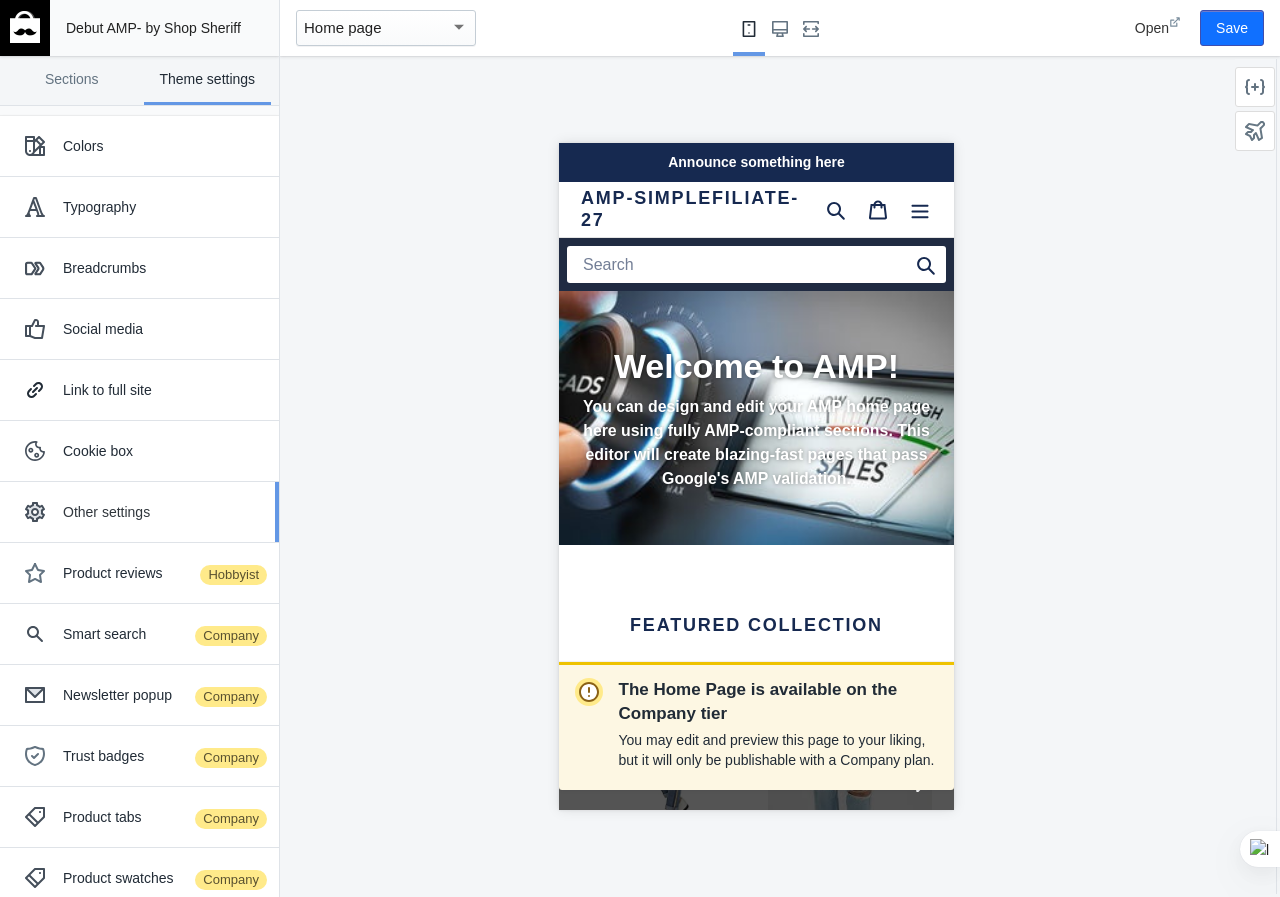 click on "Other settings" at bounding box center (139, 512) 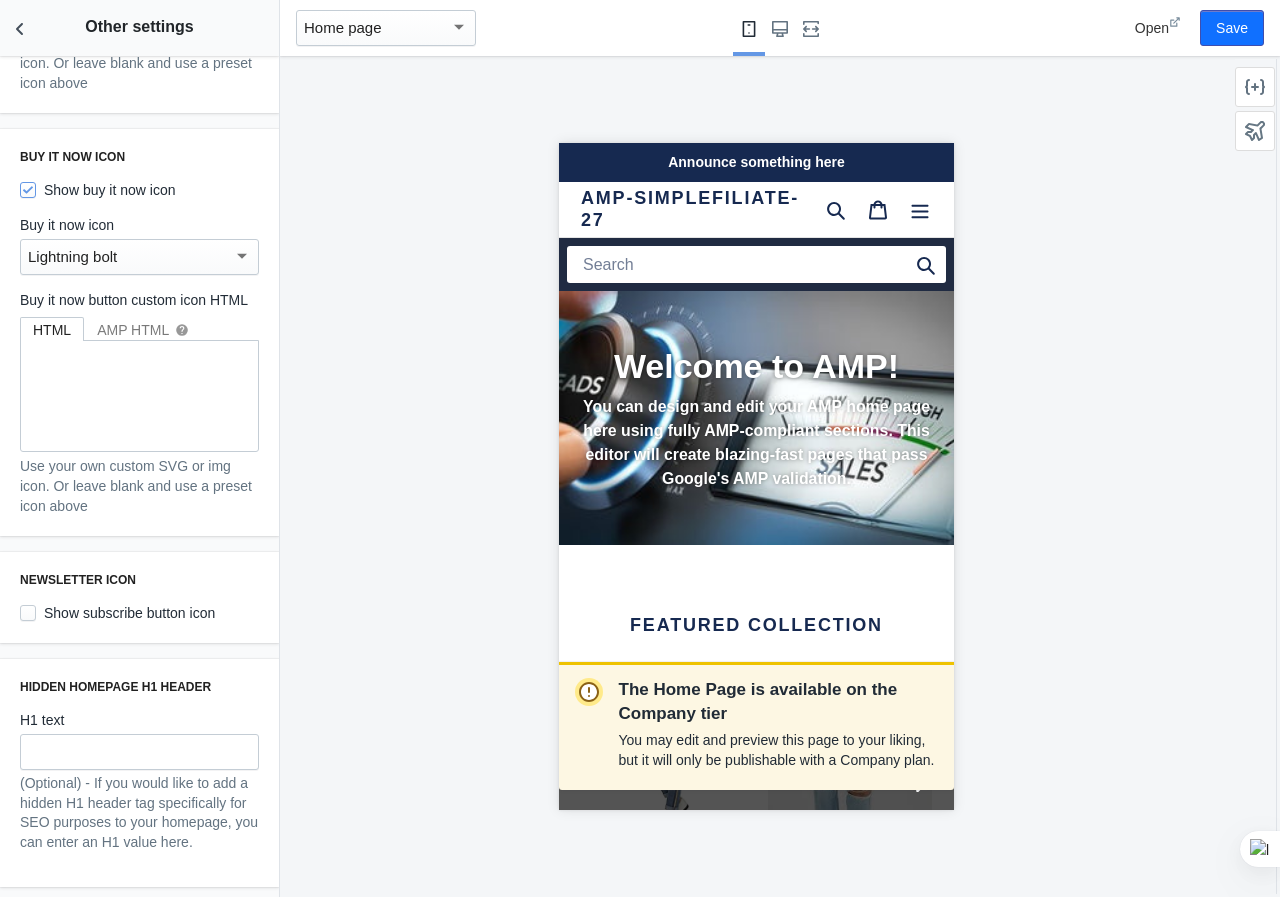 scroll, scrollTop: 669, scrollLeft: 0, axis: vertical 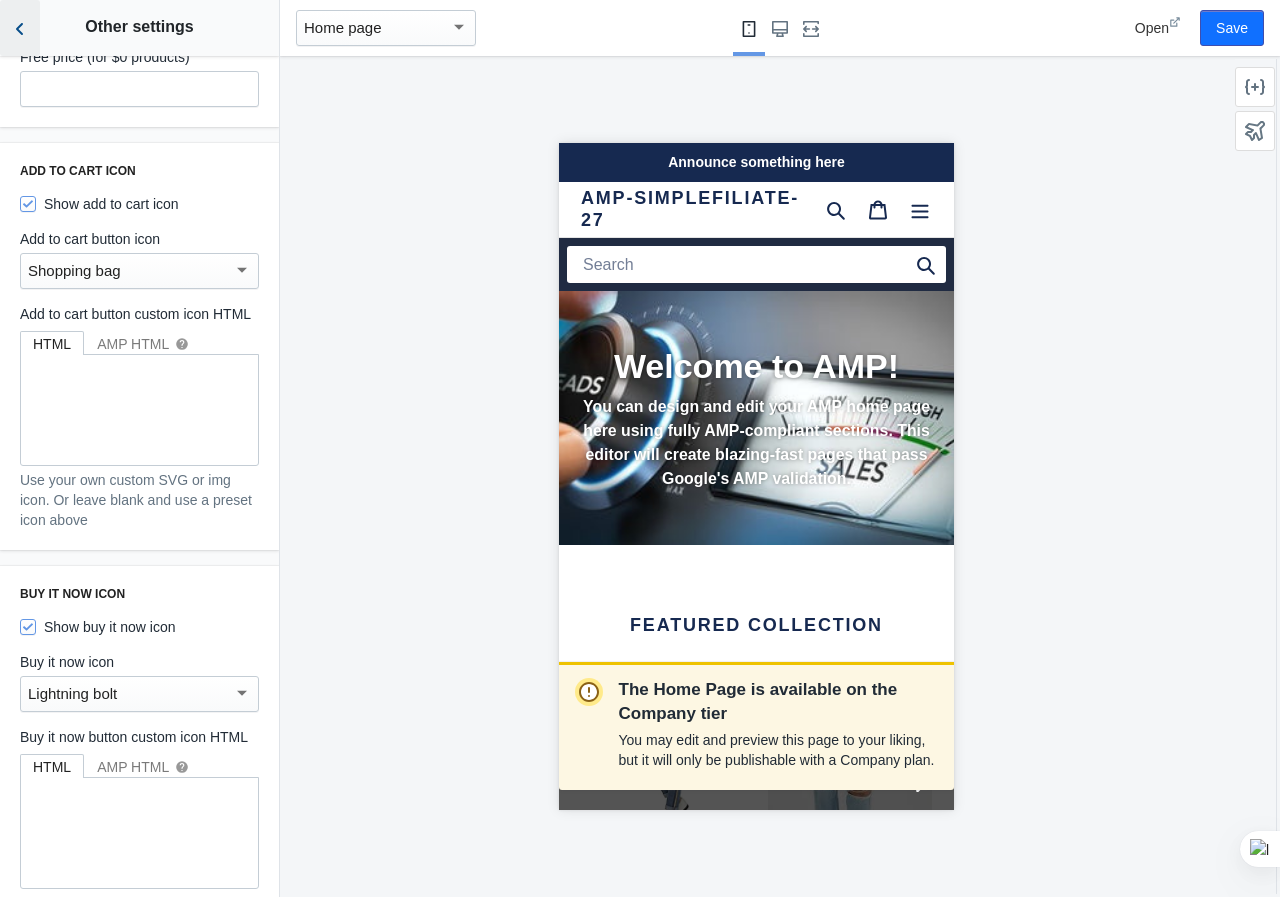 click 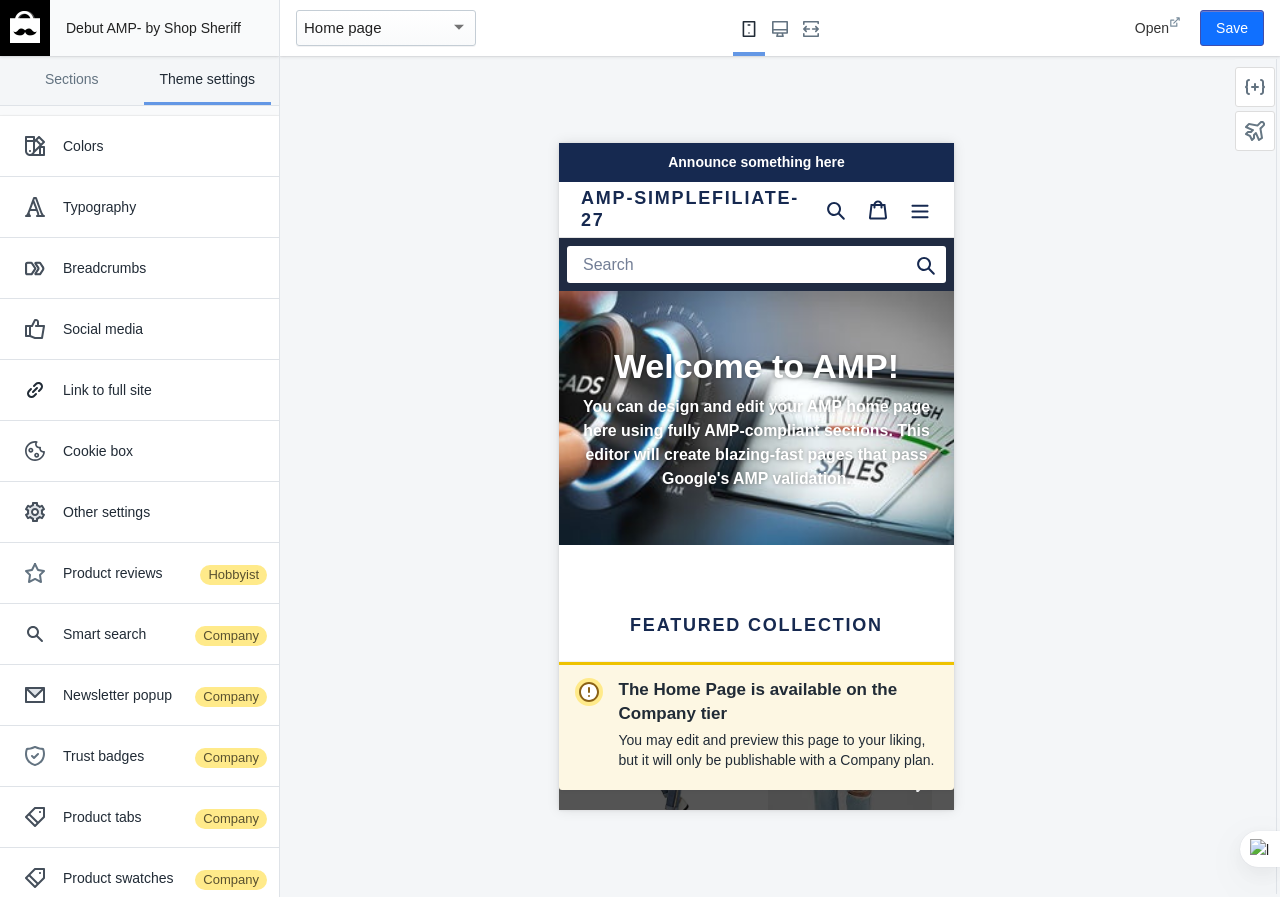 click on "Home page" at bounding box center (343, 27) 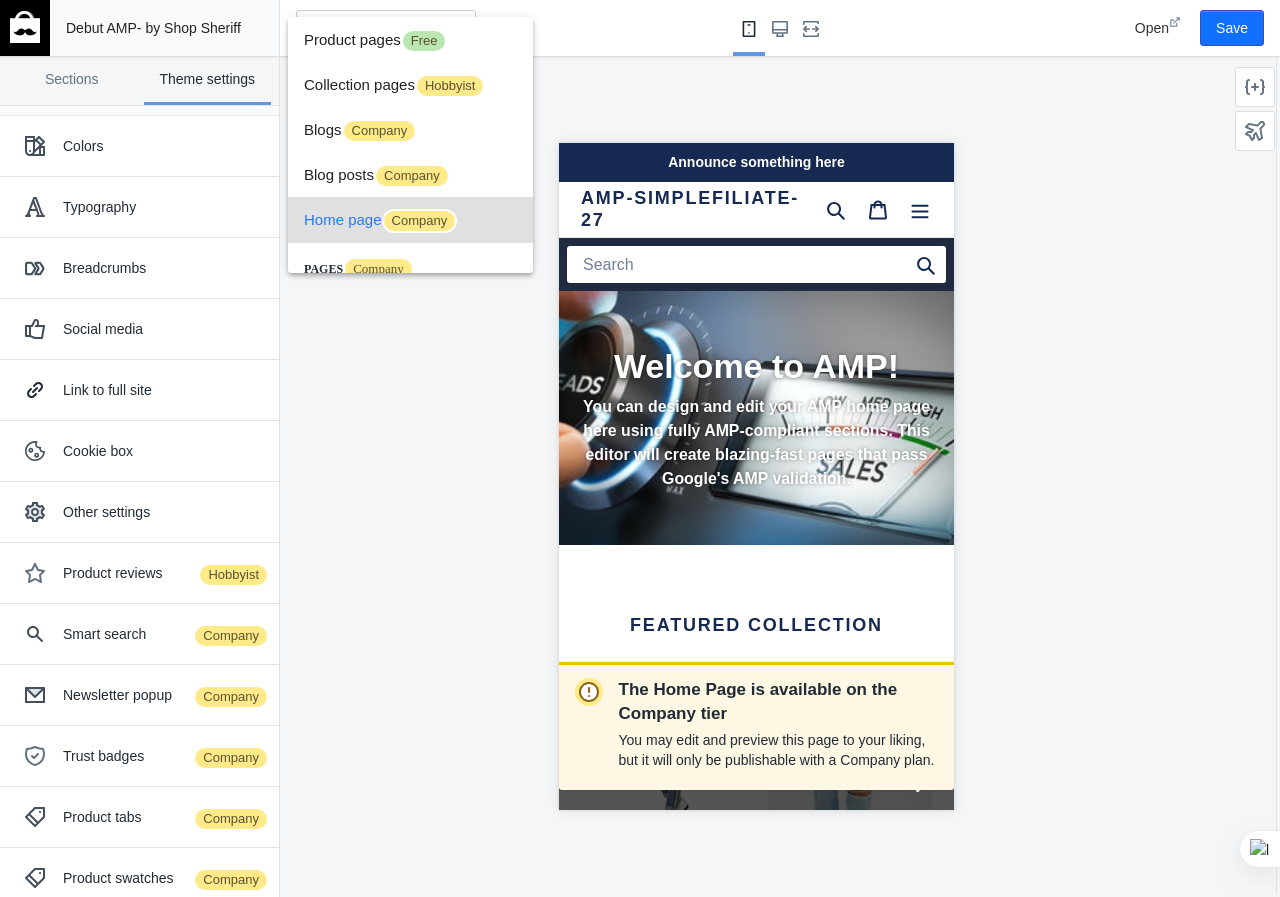 scroll, scrollTop: 55, scrollLeft: 0, axis: vertical 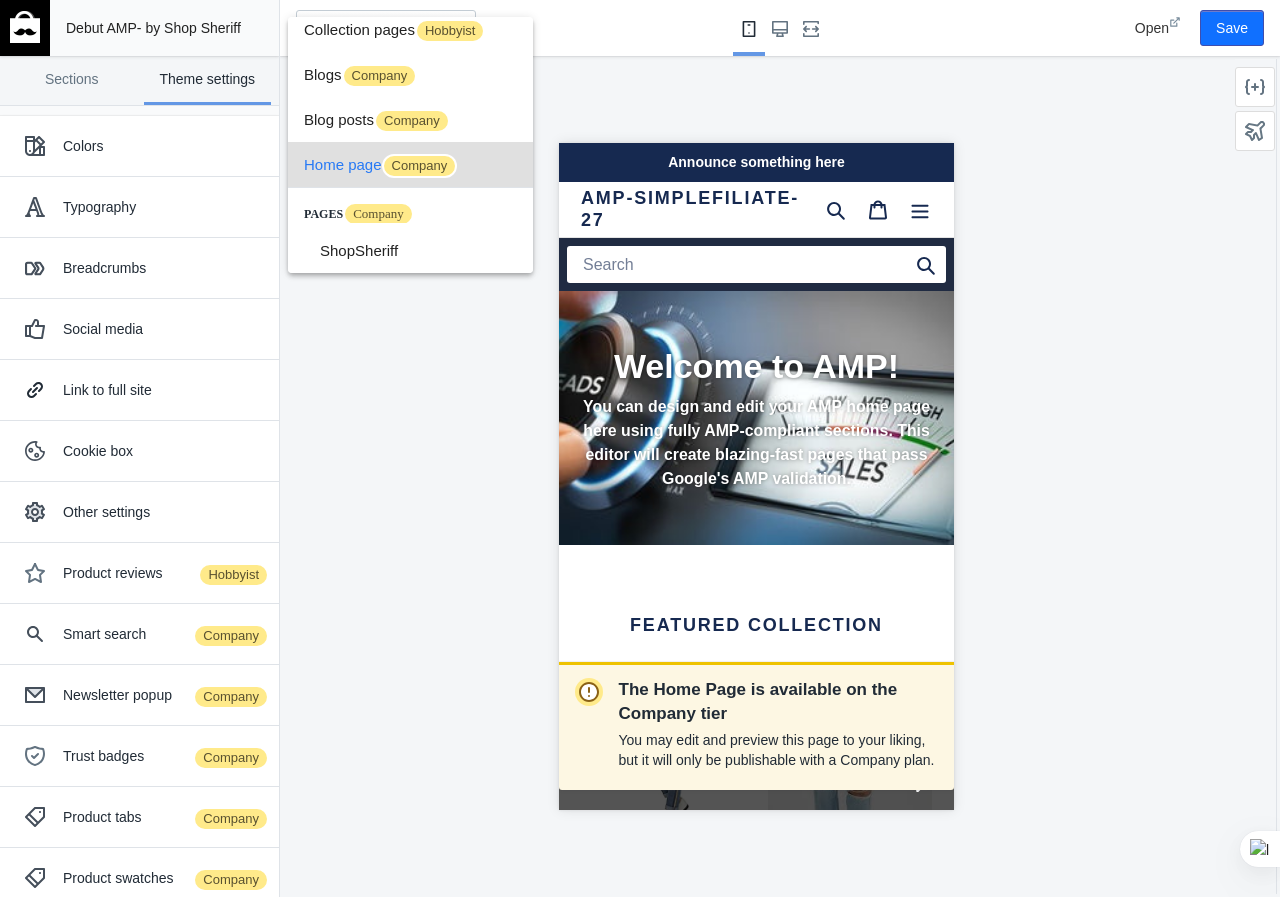 click at bounding box center [640, 448] 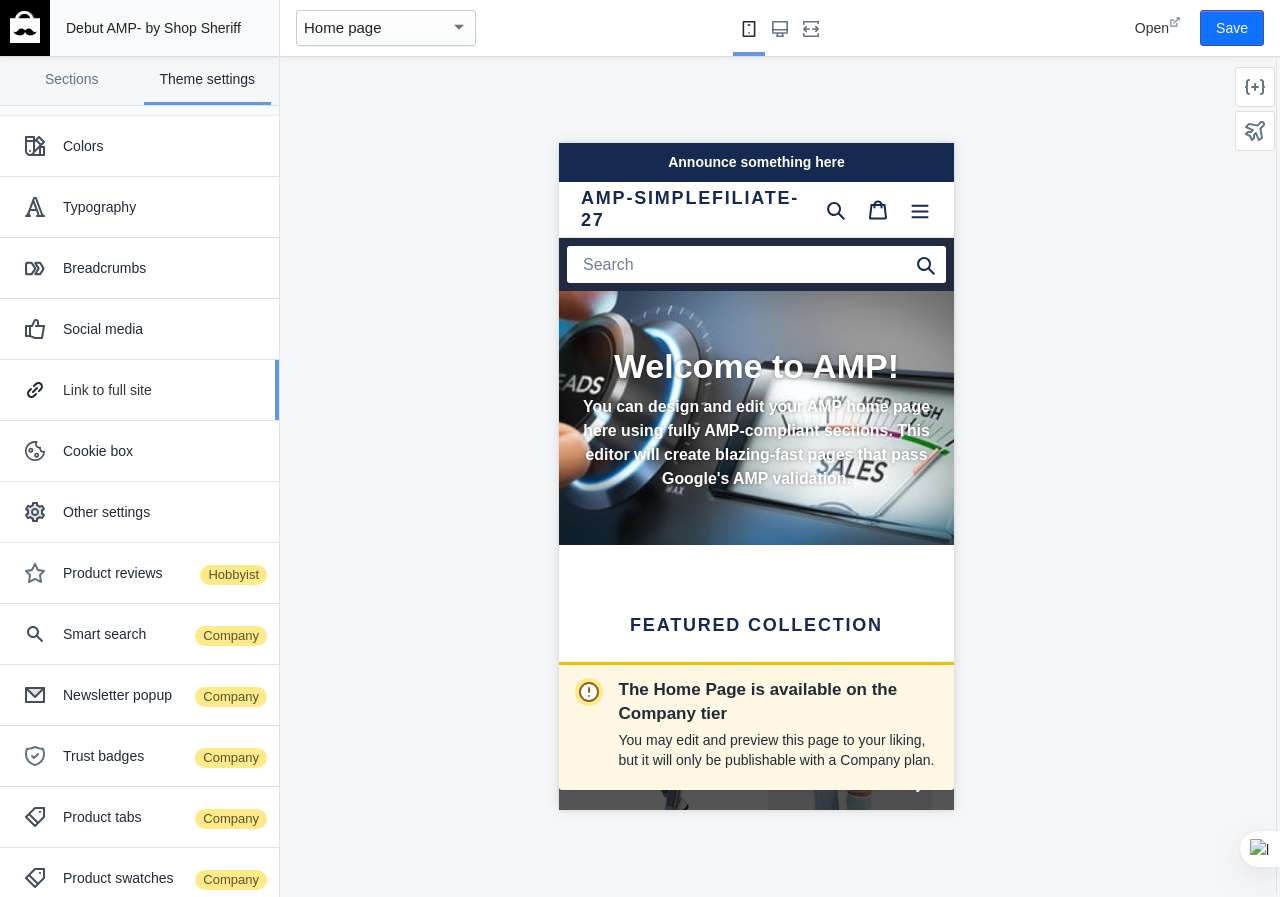scroll, scrollTop: 0, scrollLeft: 336, axis: horizontal 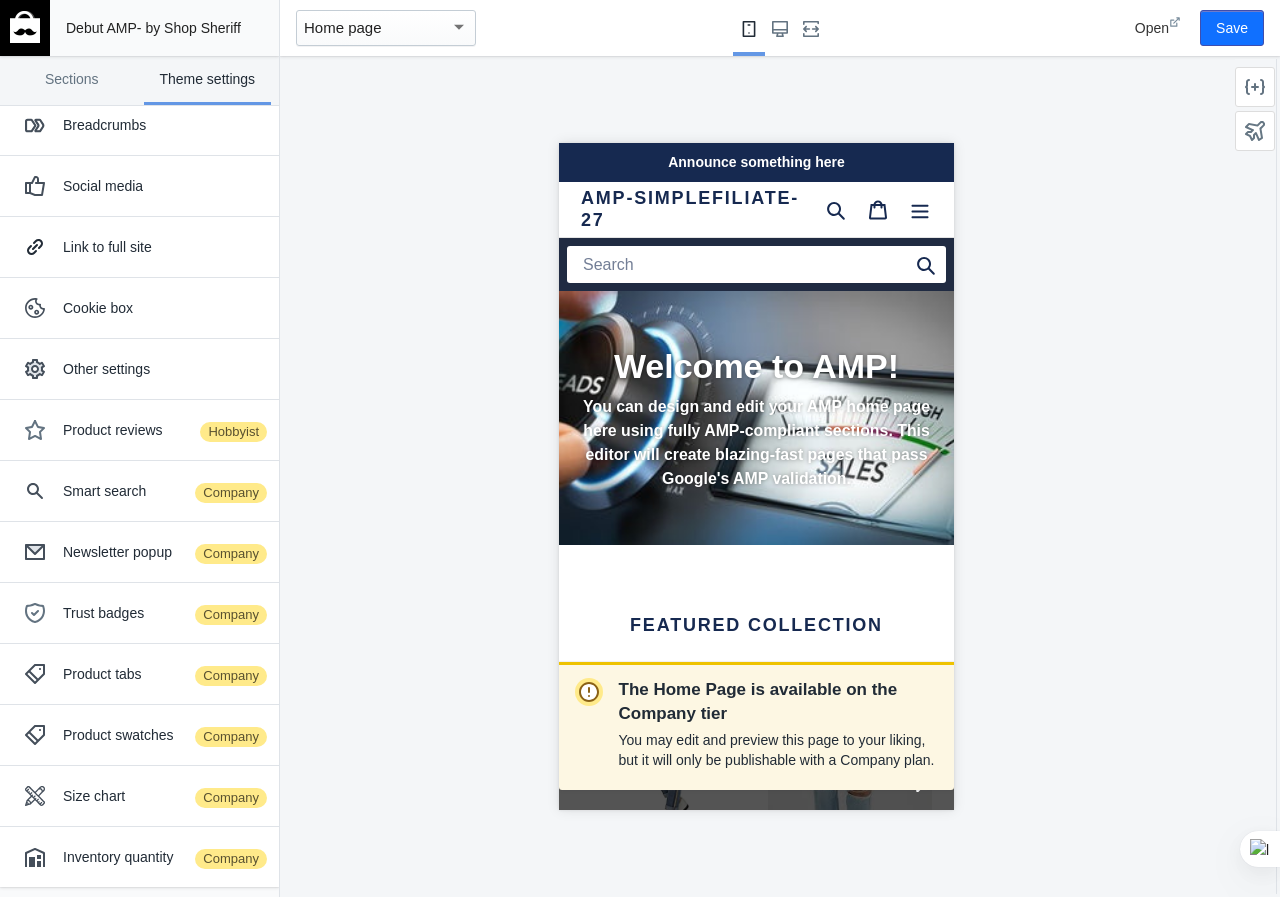 click at bounding box center (25, 28) 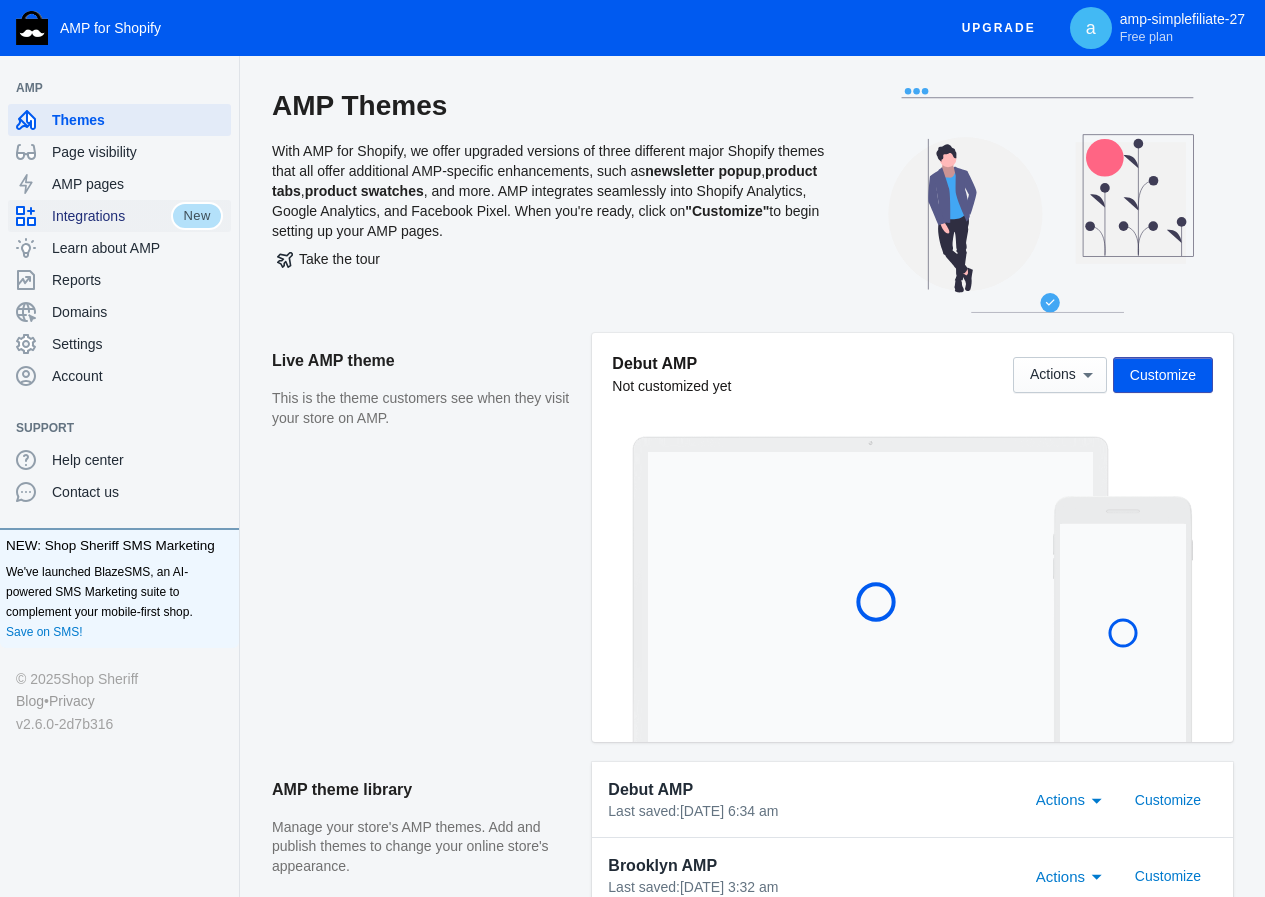 scroll, scrollTop: 0, scrollLeft: 0, axis: both 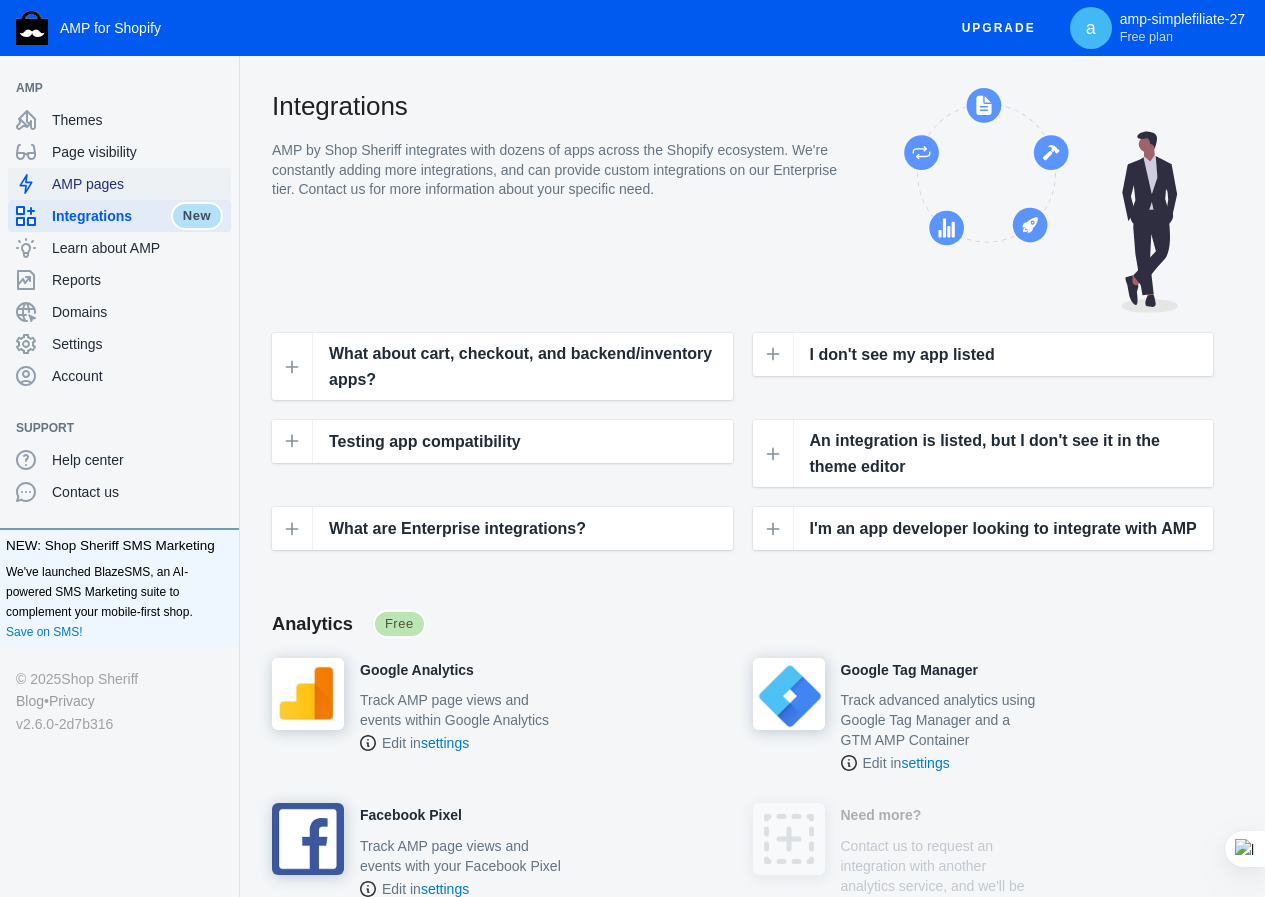 click on "AMP pages" at bounding box center (137, 184) 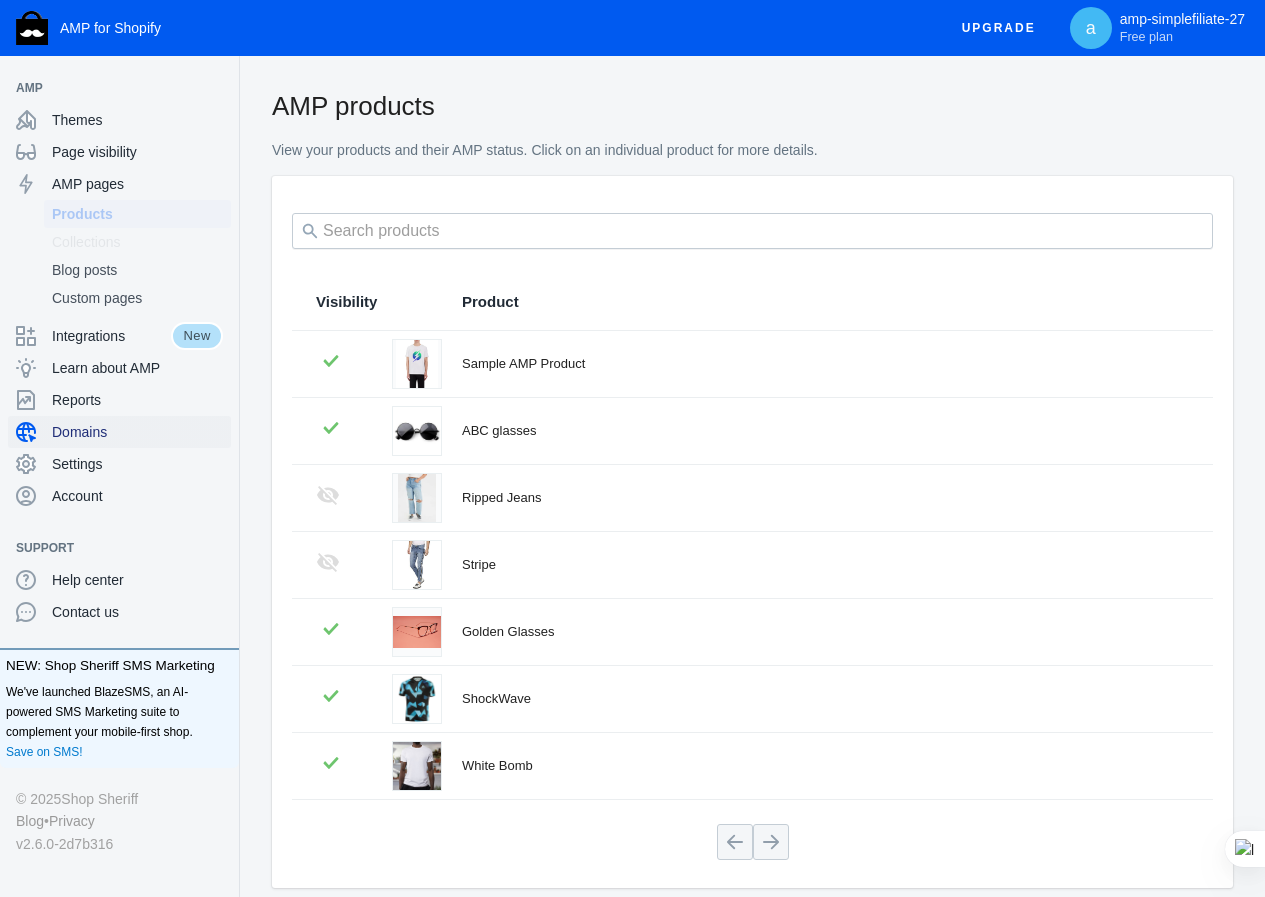click on "Domains" at bounding box center [137, 432] 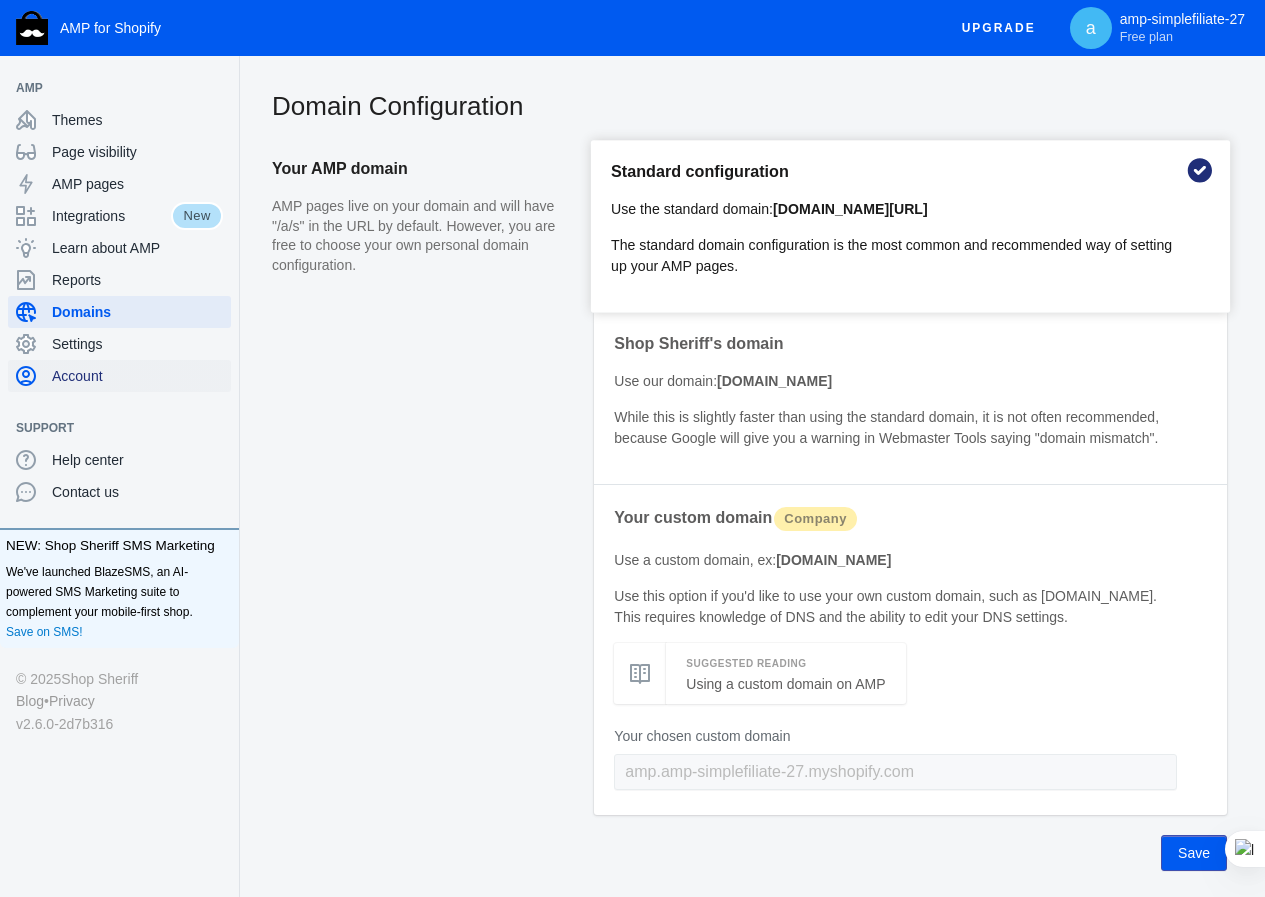 click on "Account" at bounding box center [137, 376] 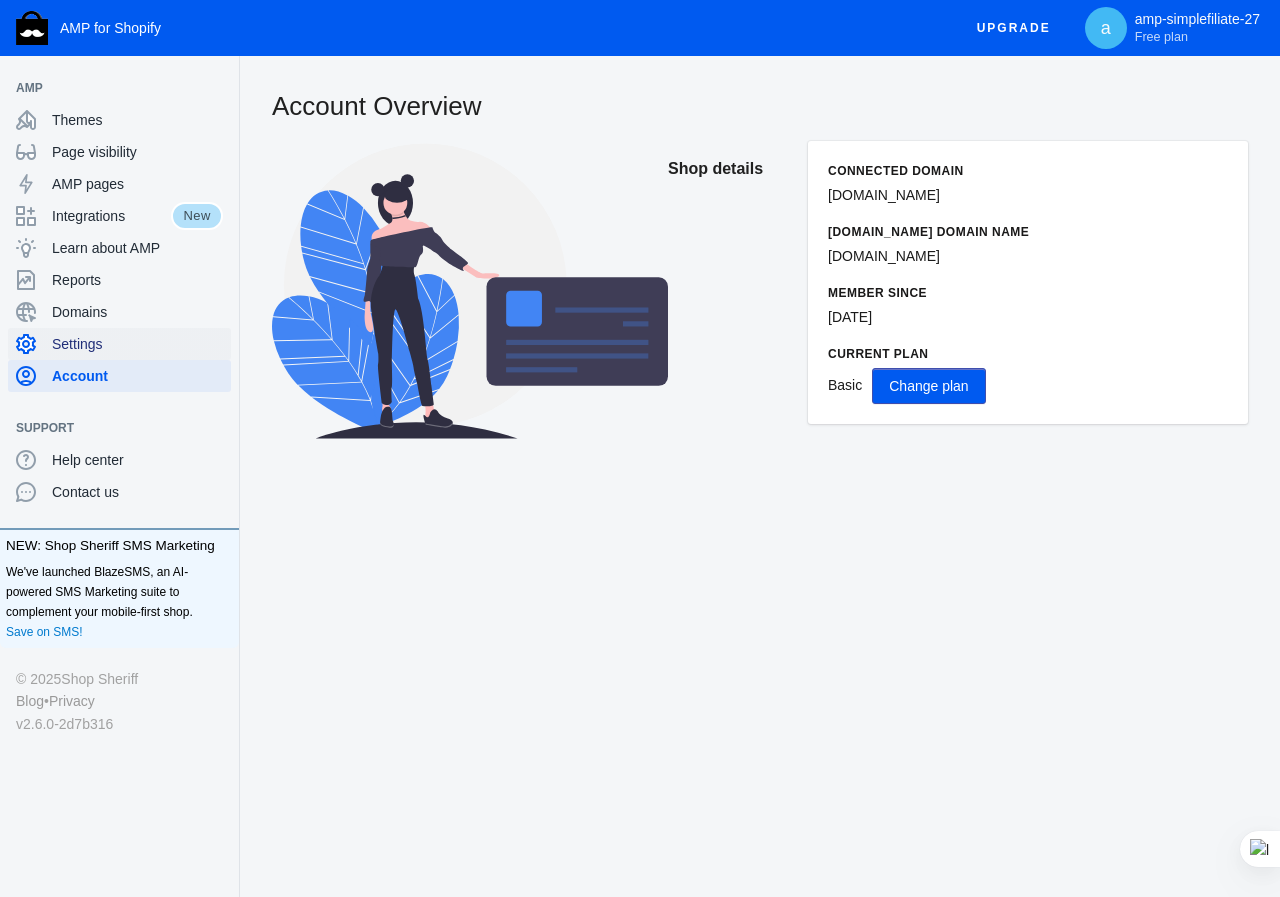 click on "Settings" at bounding box center (119, 344) 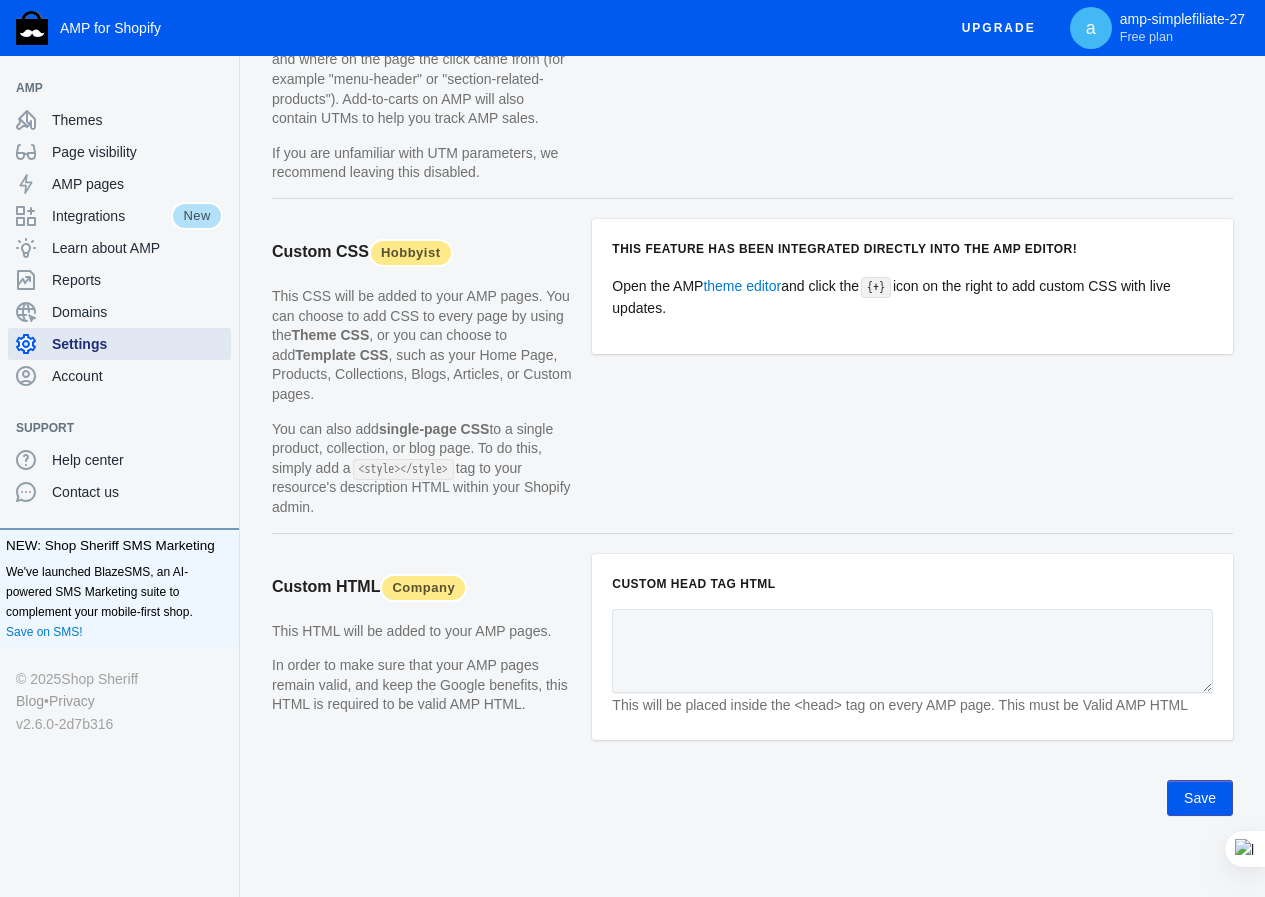 scroll, scrollTop: 1886, scrollLeft: 0, axis: vertical 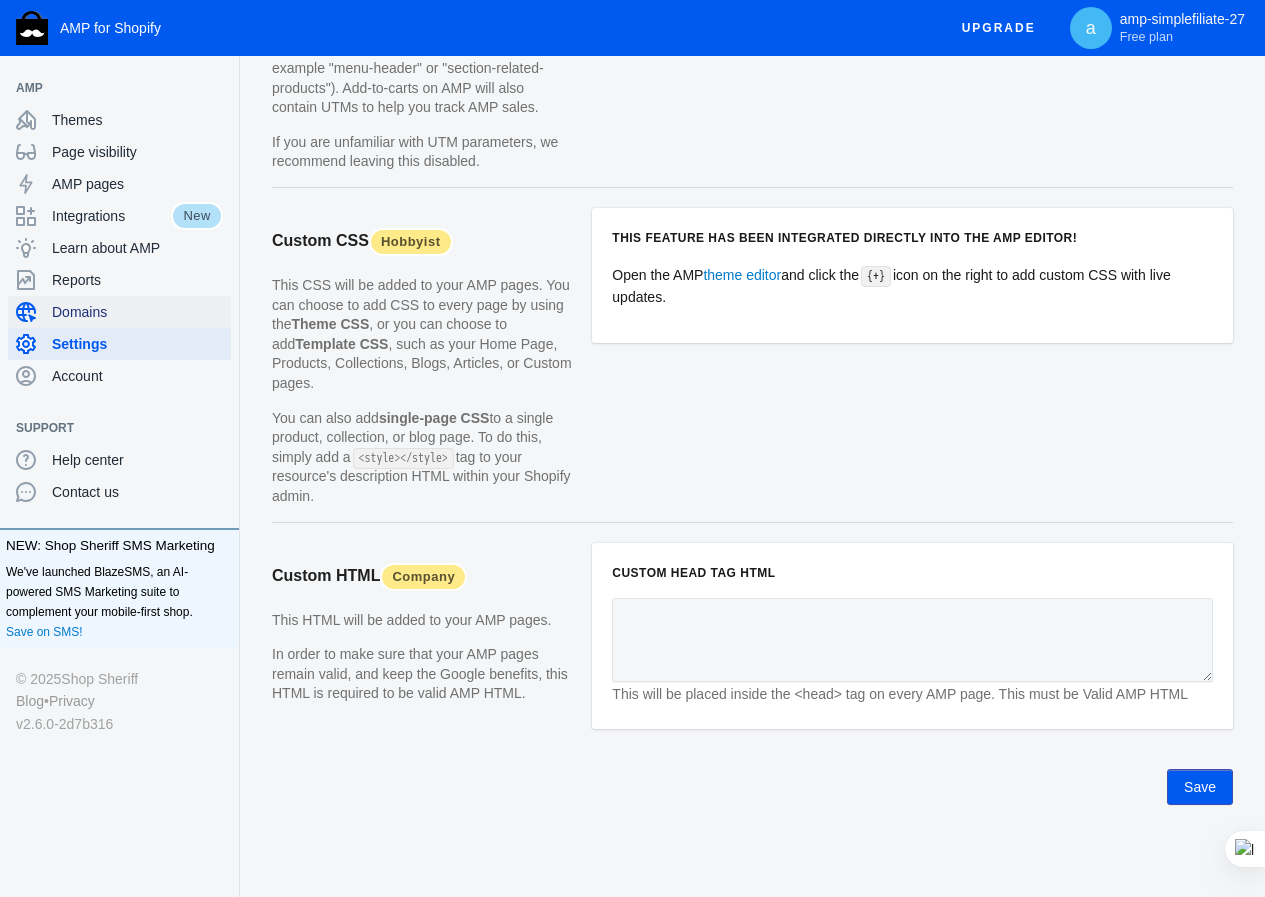 click on "Domains" at bounding box center [119, 312] 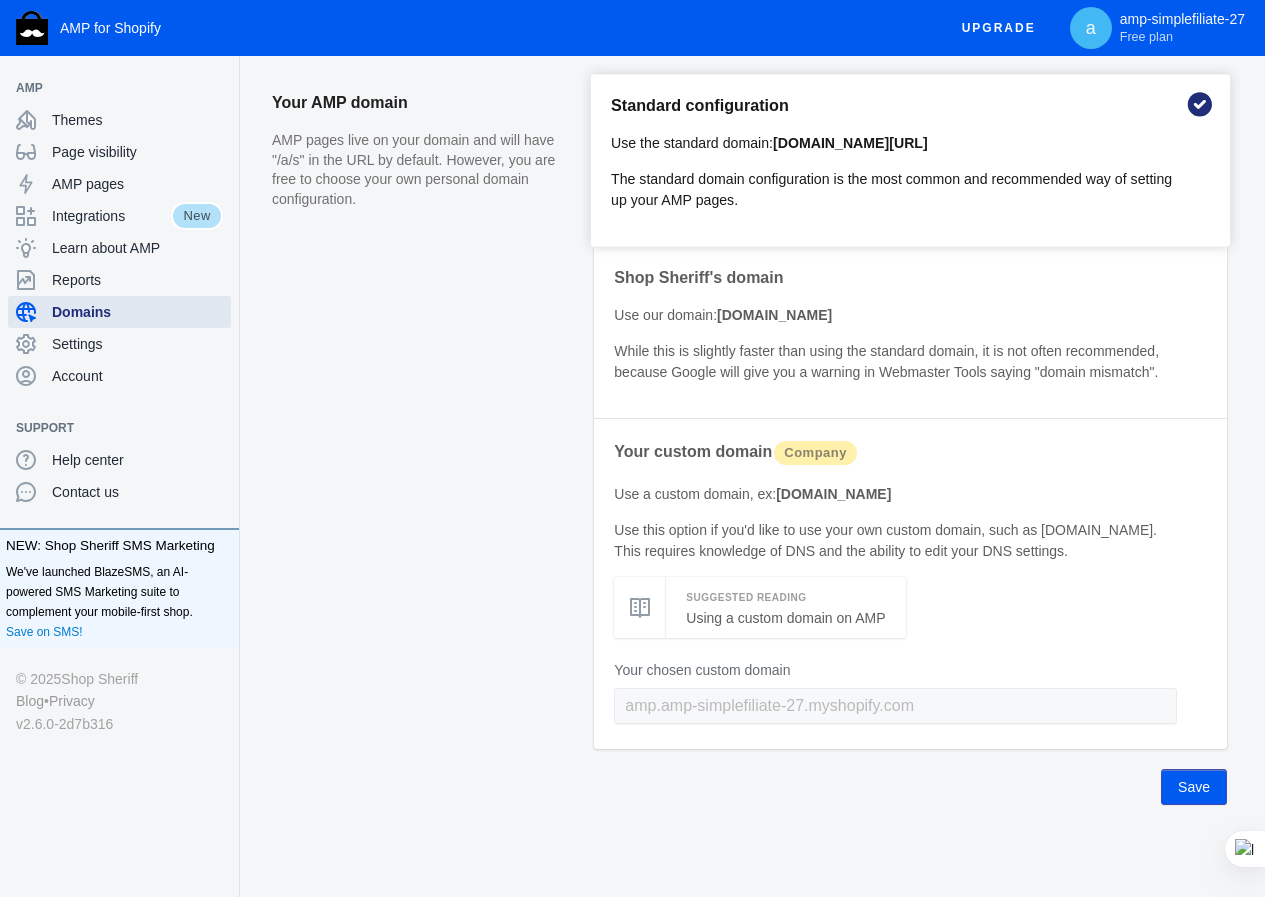 scroll, scrollTop: 0, scrollLeft: 0, axis: both 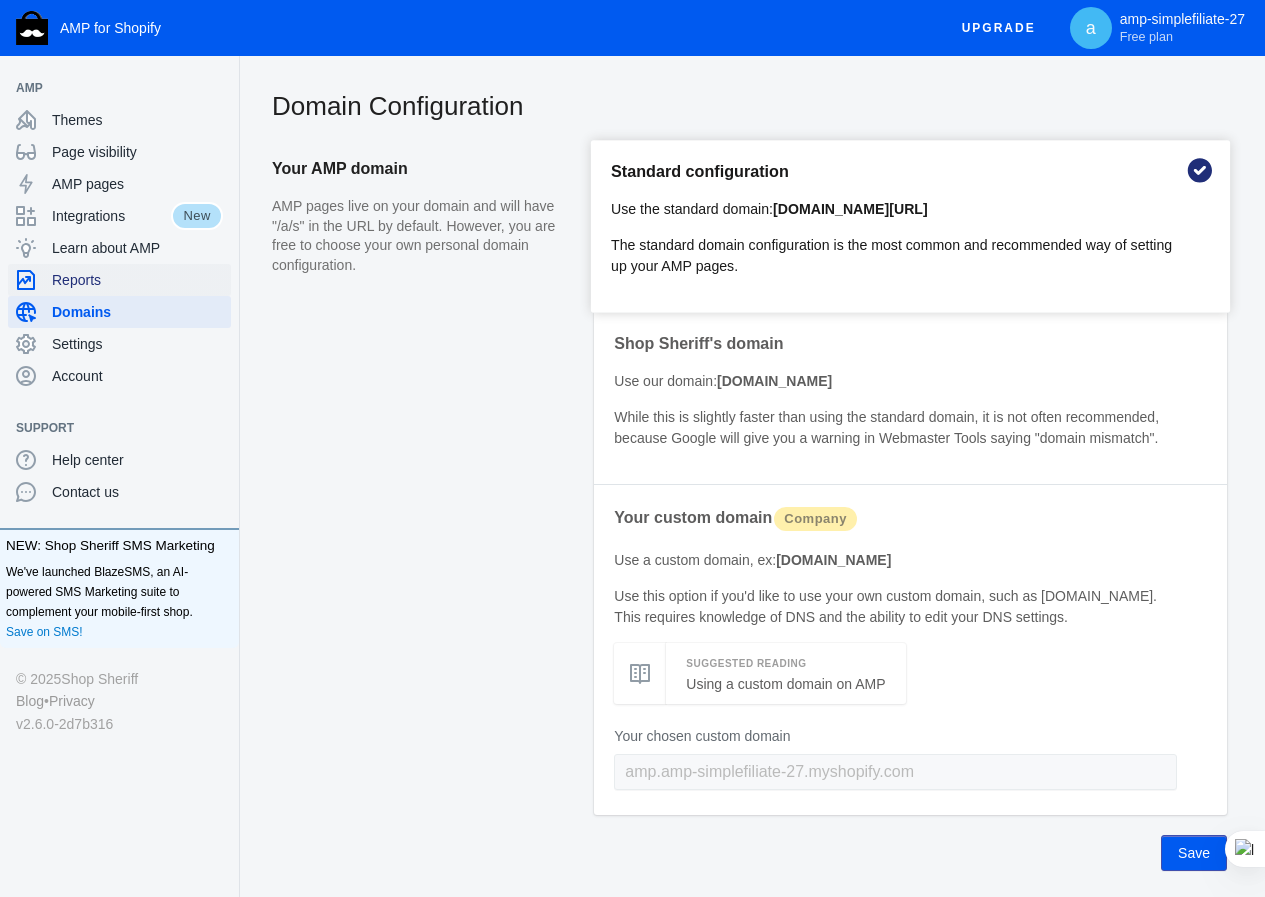 click on "Reports" at bounding box center [119, 280] 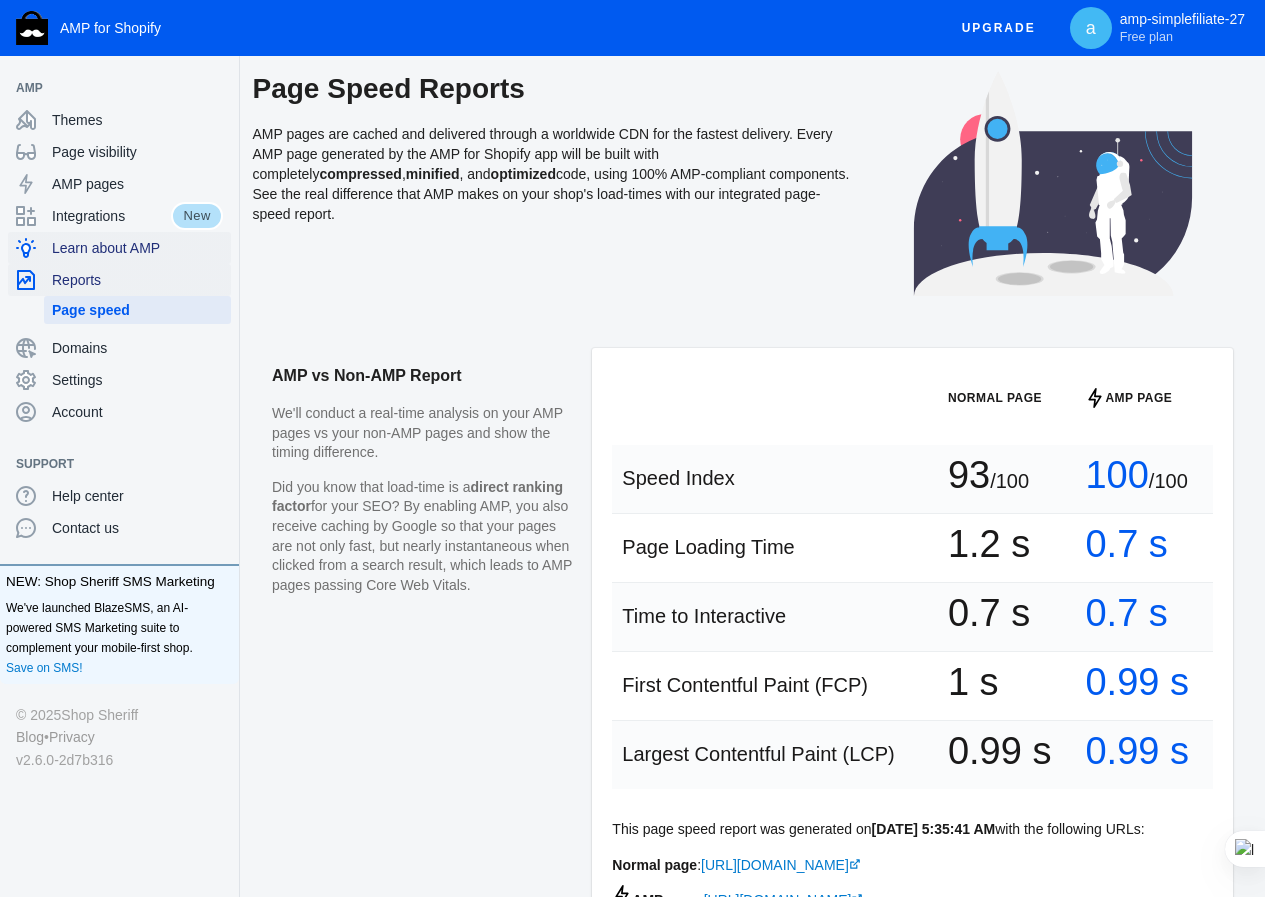 scroll, scrollTop: 0, scrollLeft: 0, axis: both 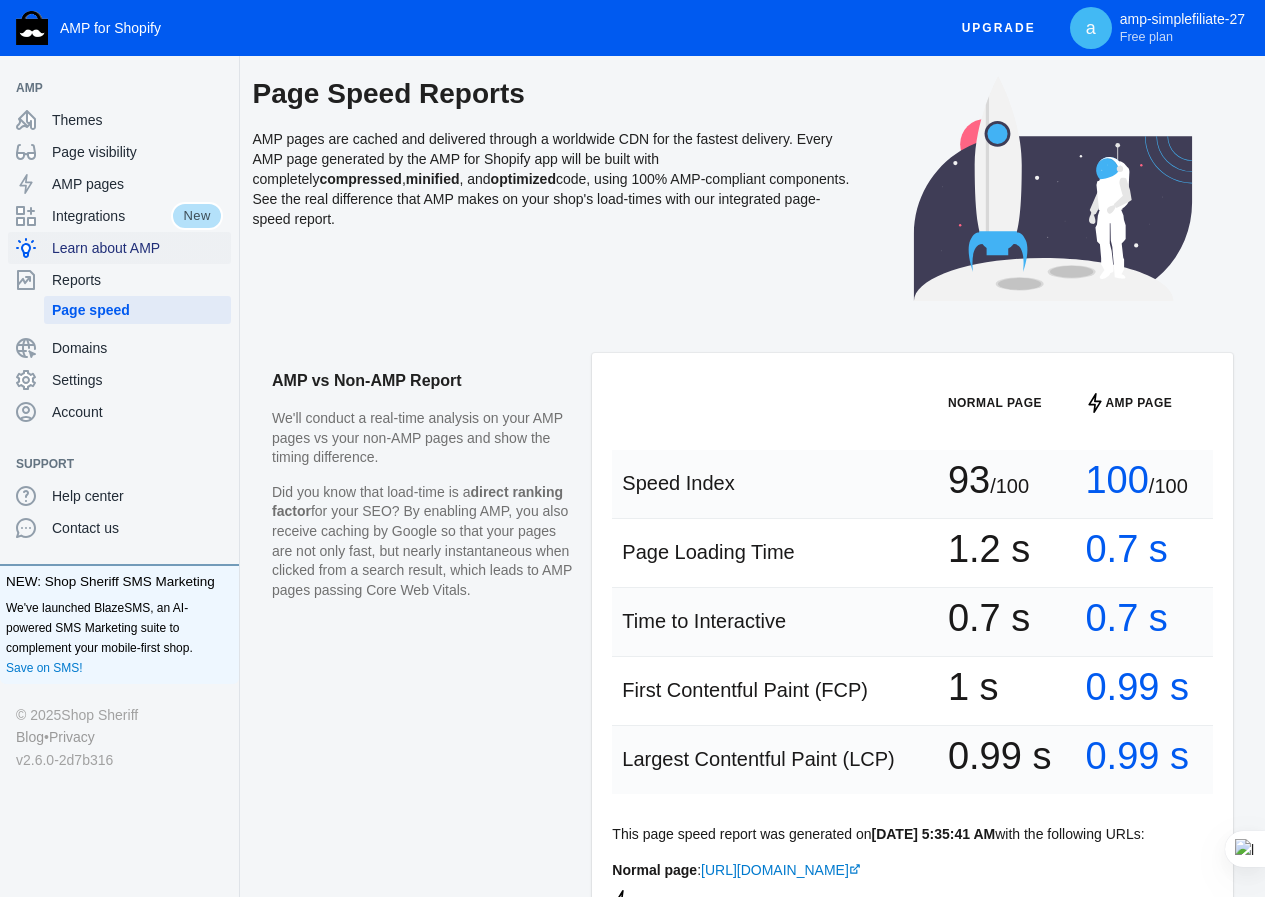 click on "Learn about AMP" 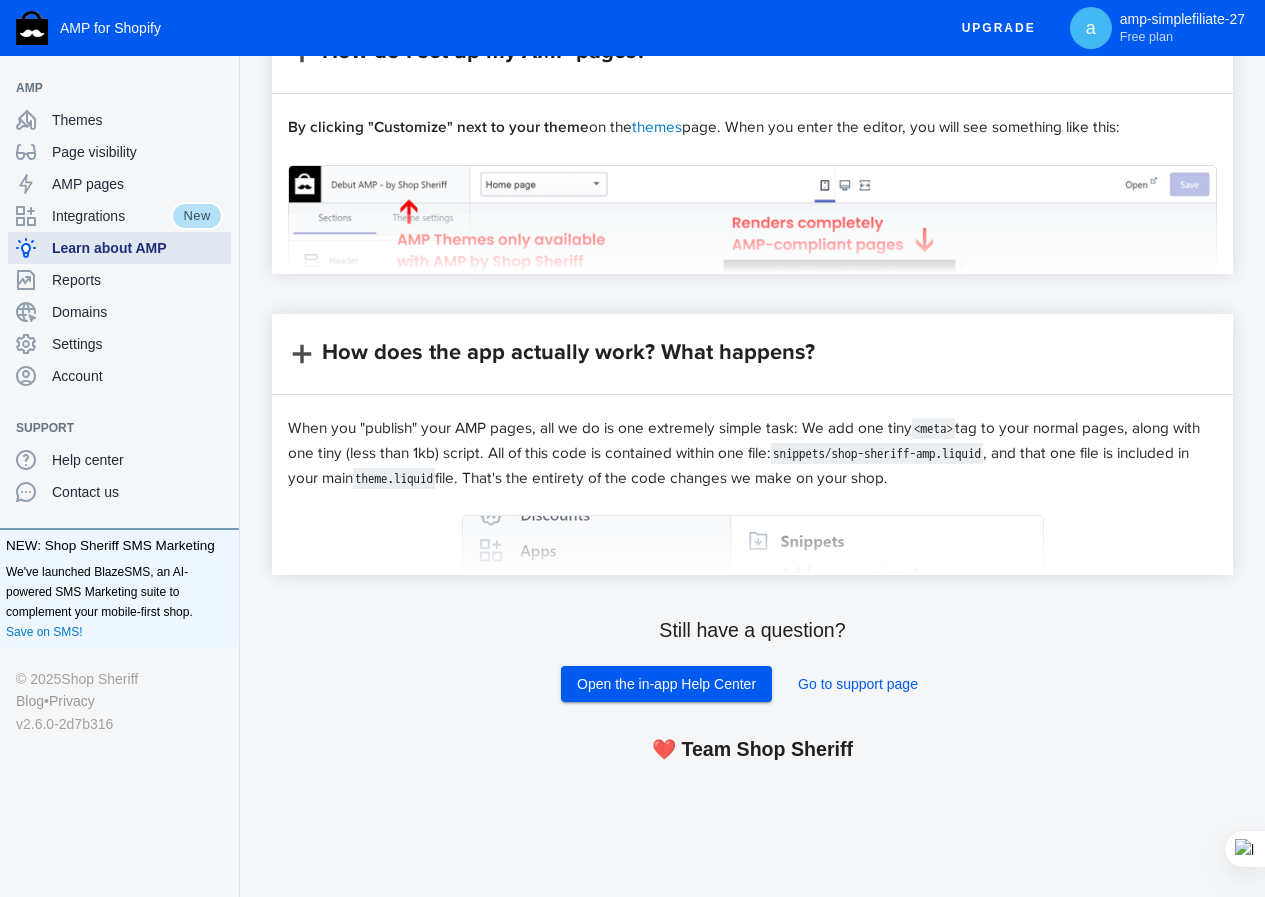 scroll, scrollTop: 1768, scrollLeft: 0, axis: vertical 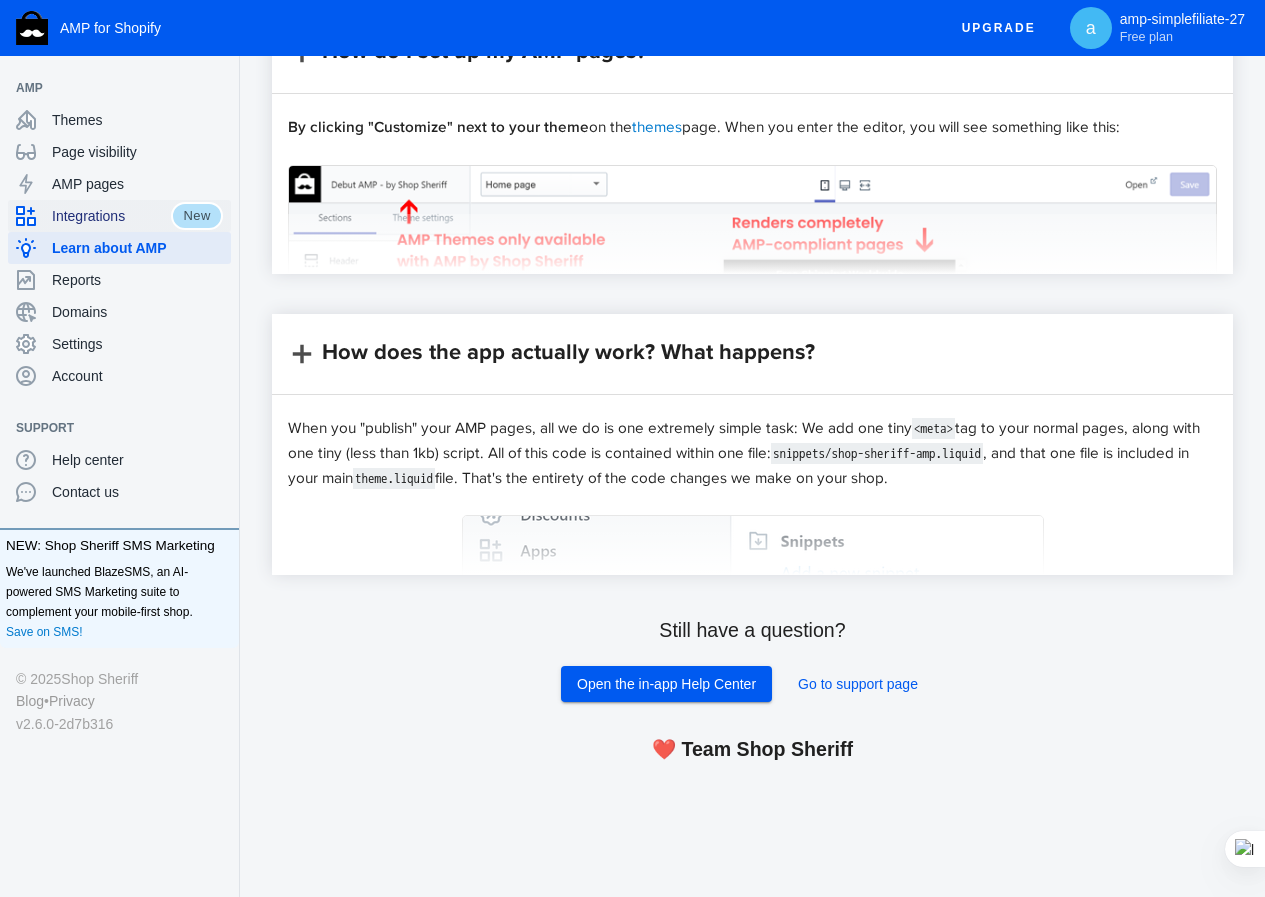 click on "Integrations" at bounding box center [93, 216] 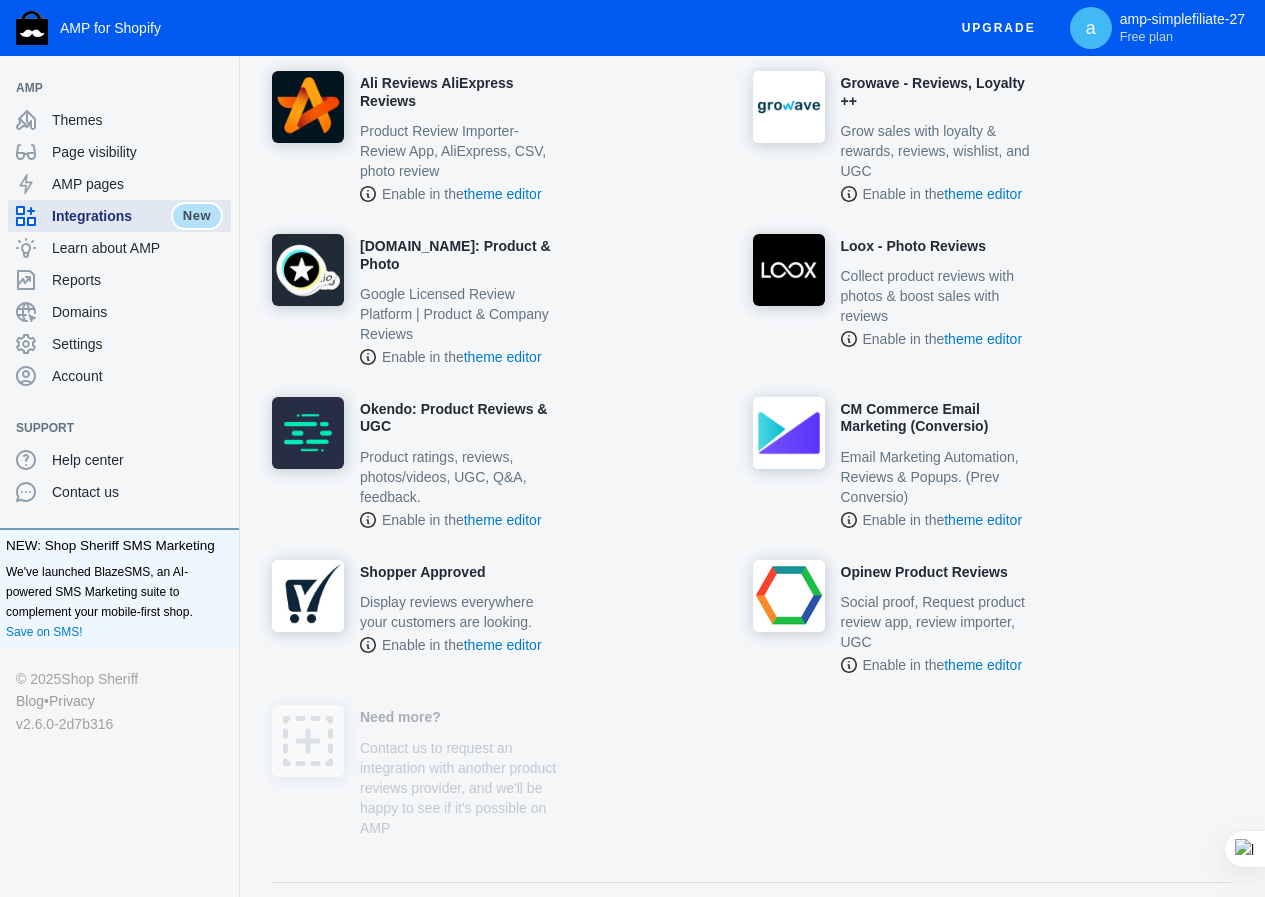 scroll, scrollTop: 0, scrollLeft: 0, axis: both 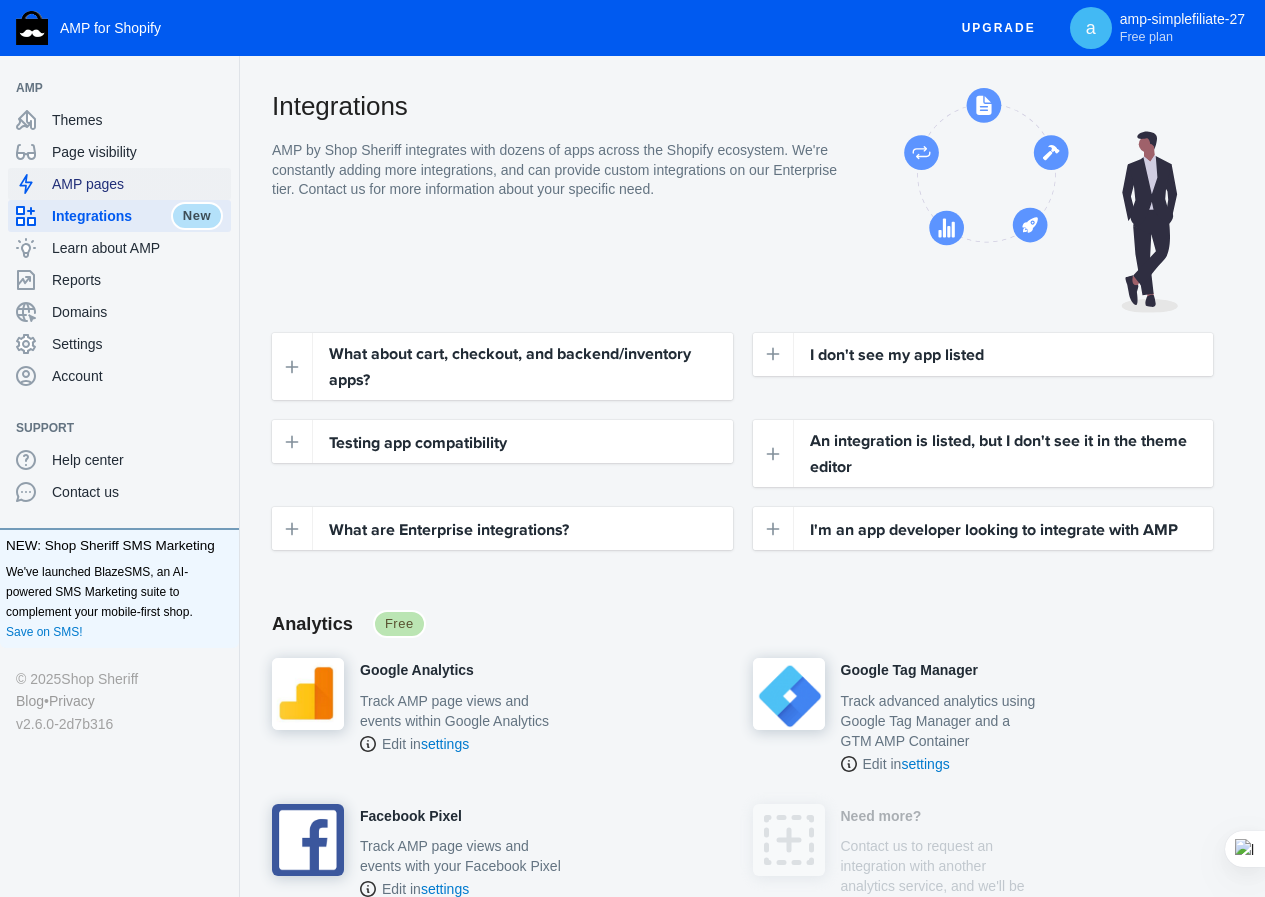 click on "AMP pages" at bounding box center (119, 184) 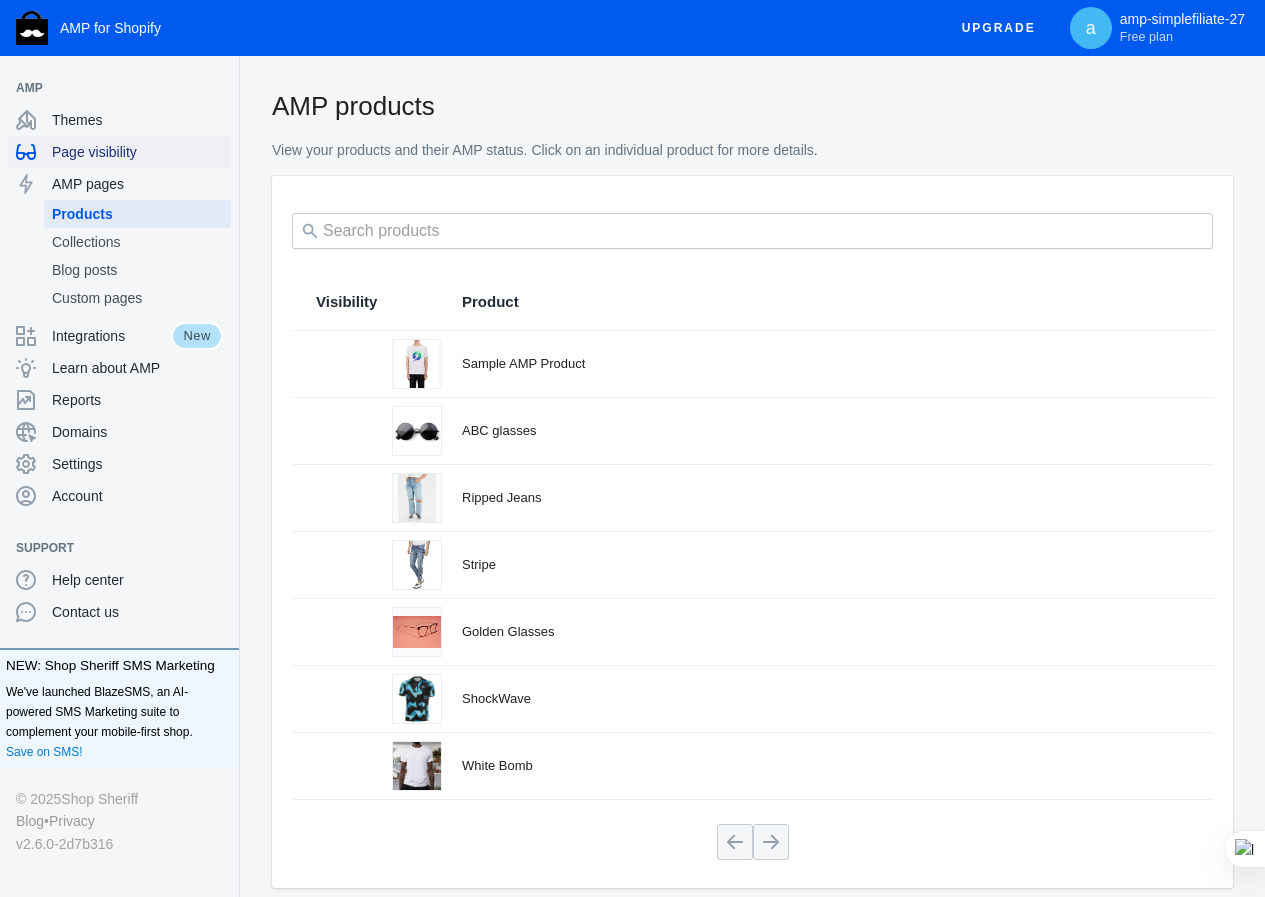 click on "Page visibility" at bounding box center [119, 152] 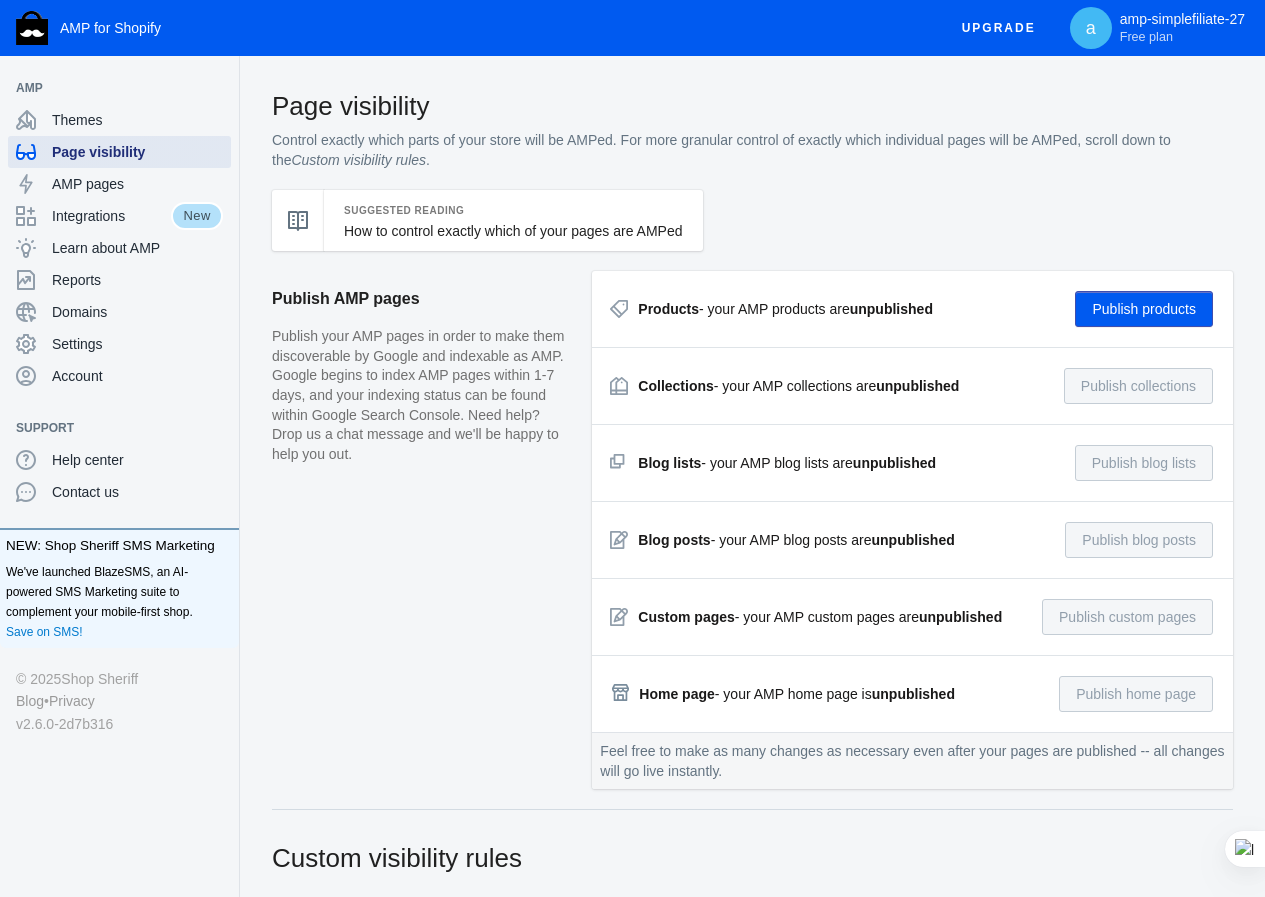 checkbox on "true" 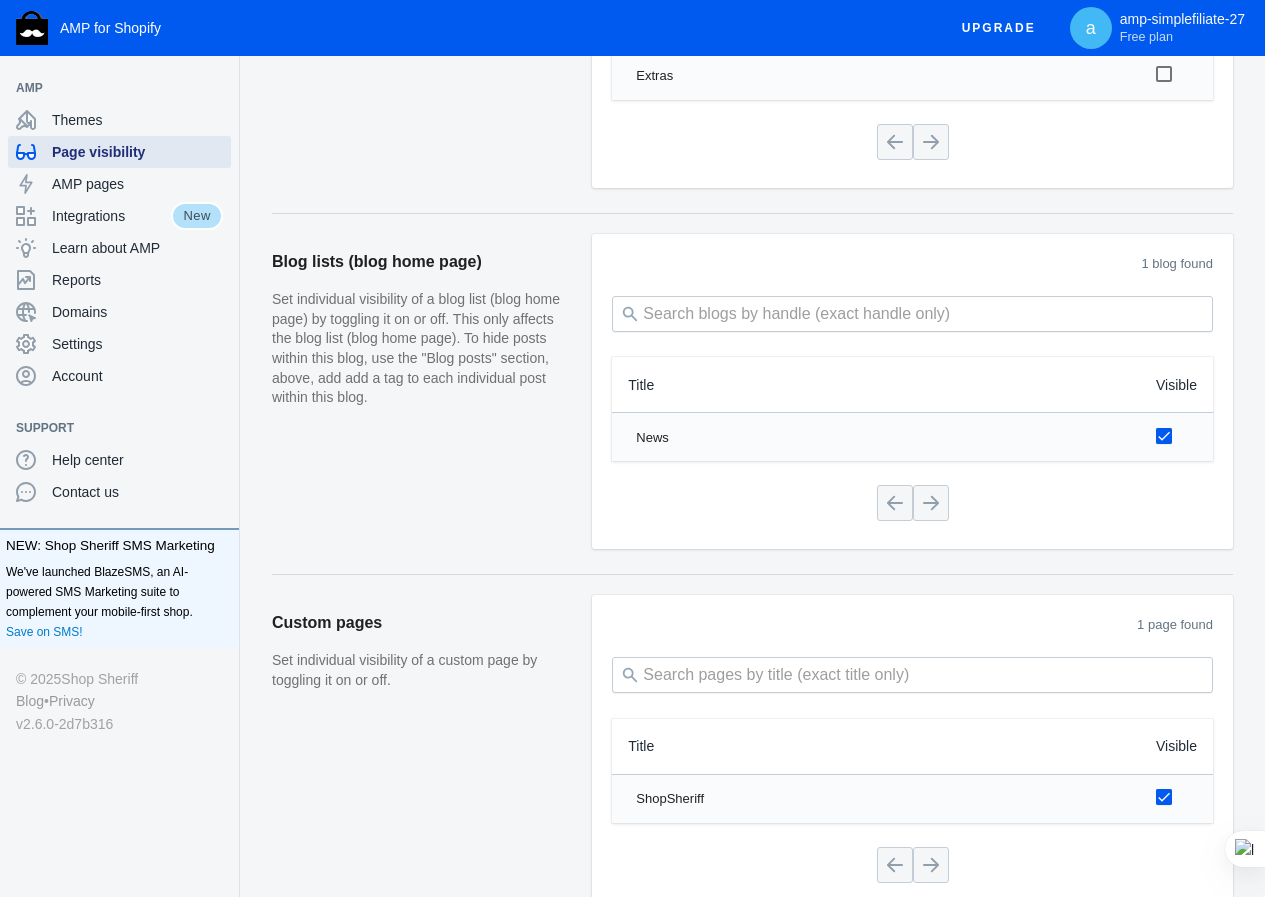scroll, scrollTop: 1895, scrollLeft: 0, axis: vertical 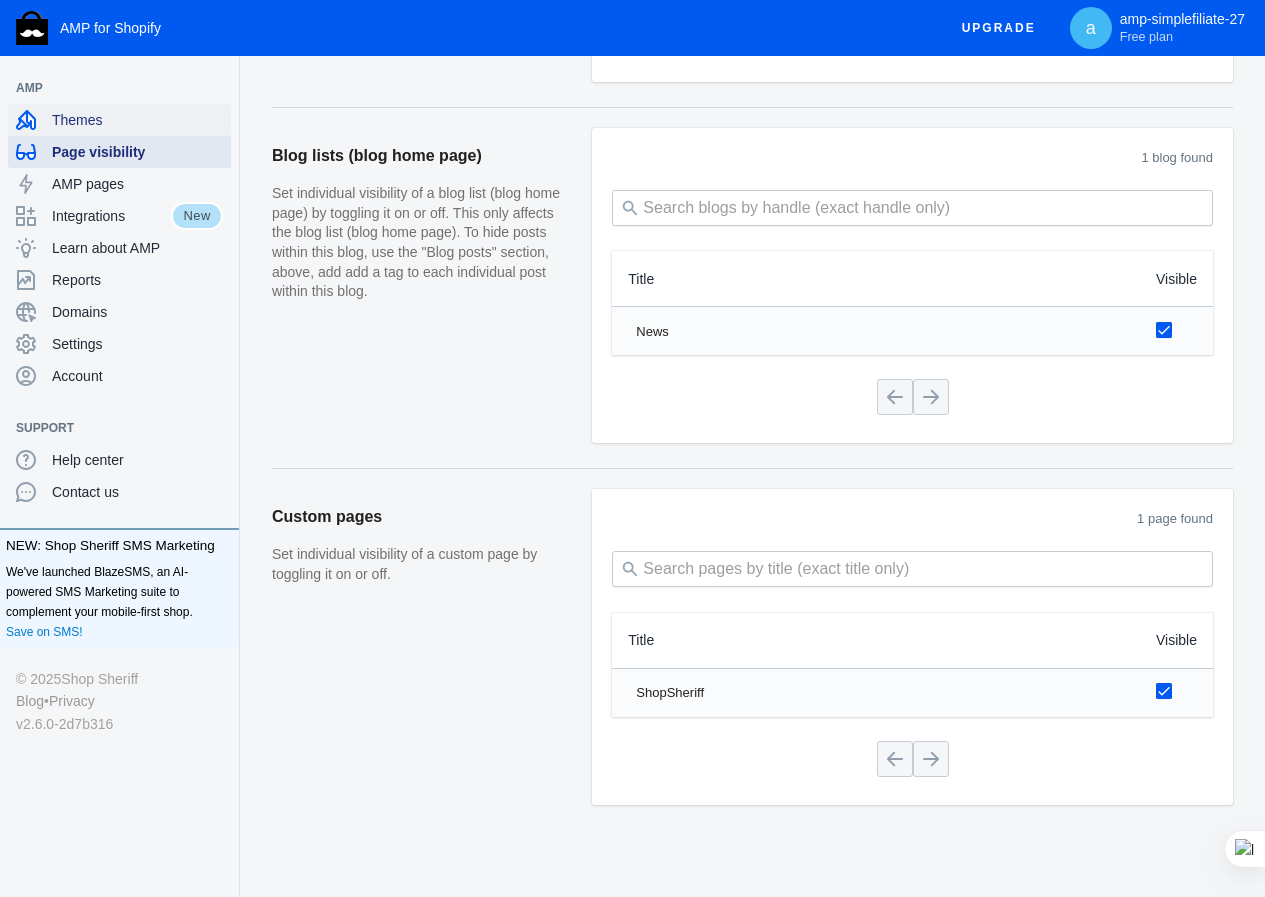 drag, startPoint x: 69, startPoint y: 118, endPoint x: 98, endPoint y: 142, distance: 37.64306 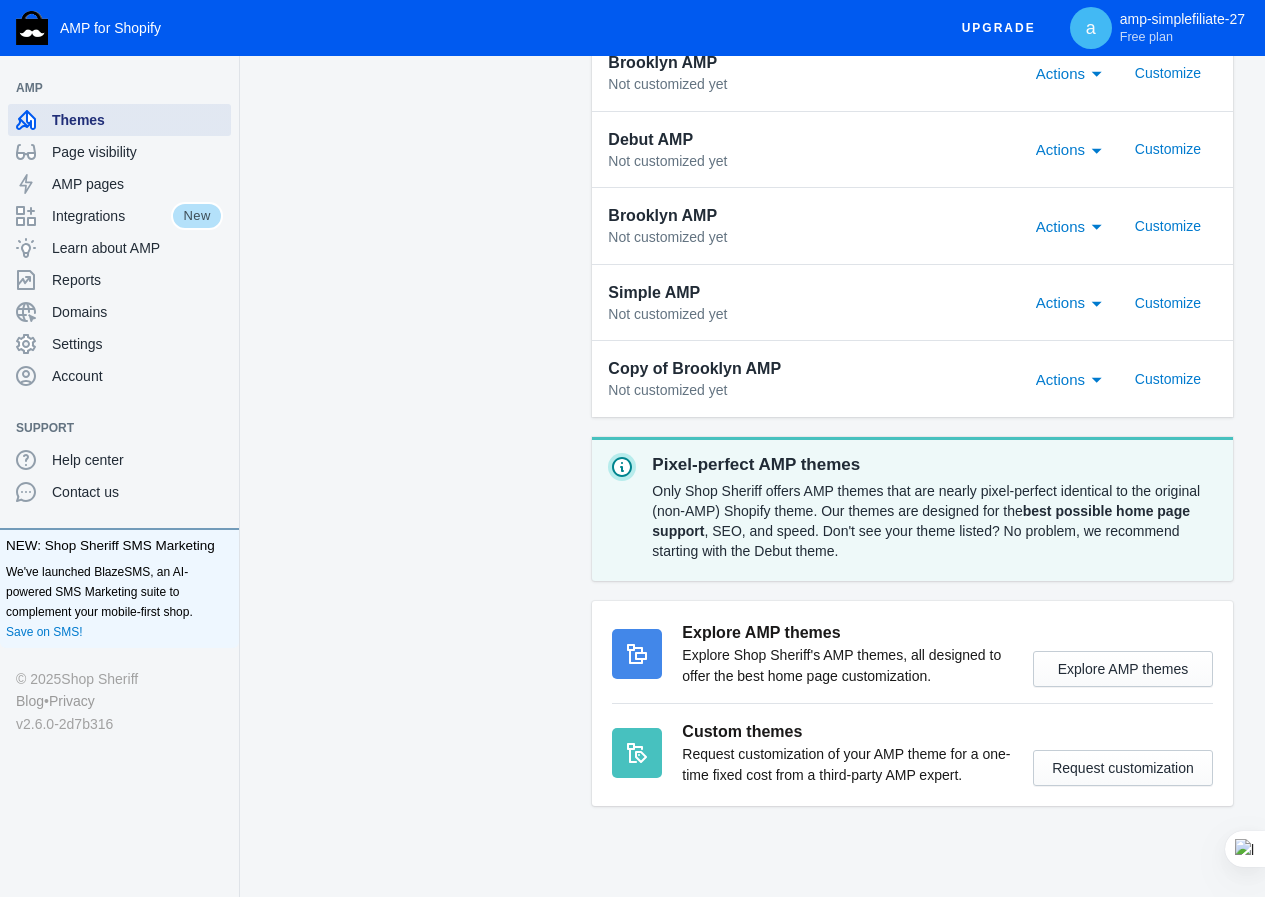 scroll, scrollTop: 1054, scrollLeft: 0, axis: vertical 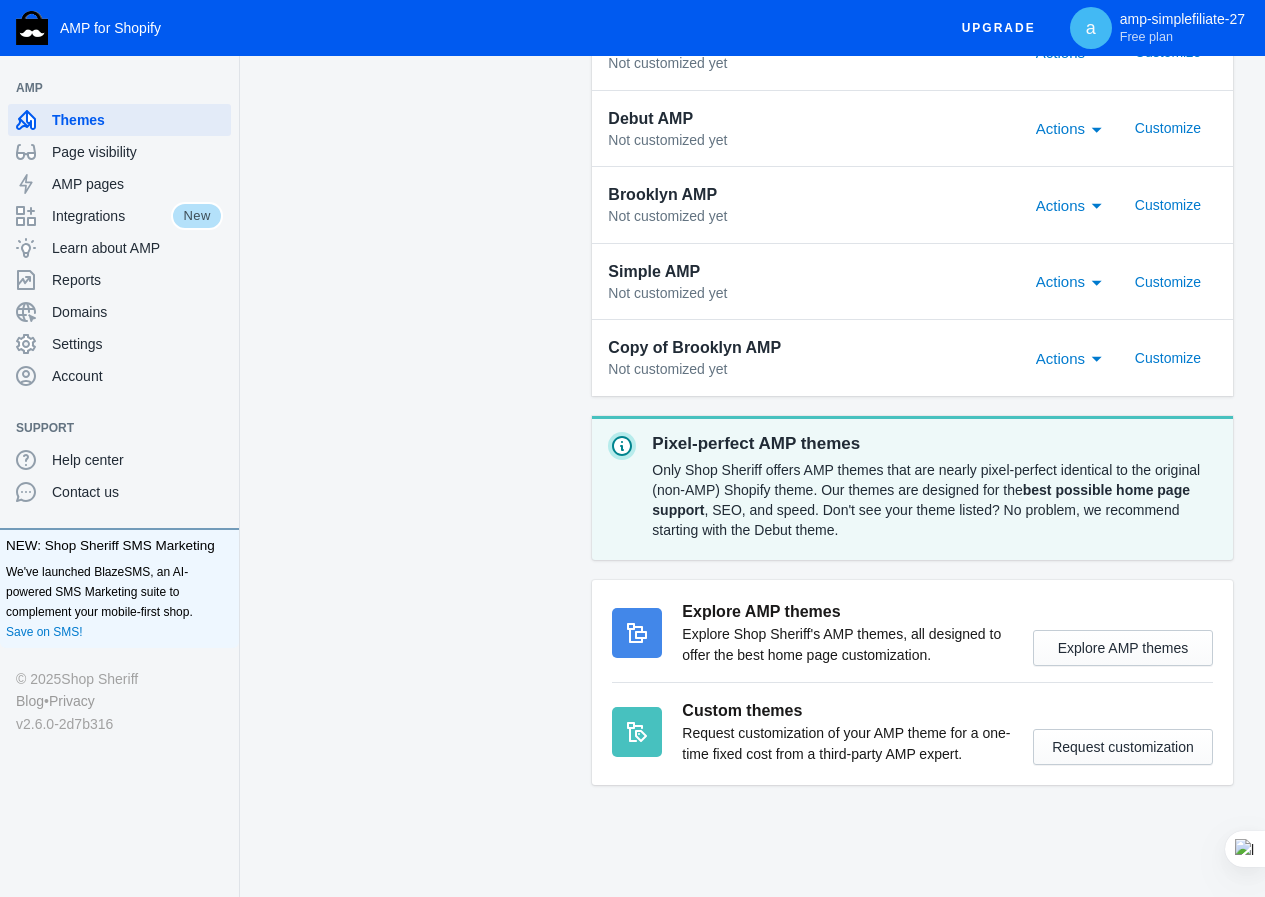 click on "AMP theme library Manage your store's AMP themes. Add and publish themes to change your online store's appearance." 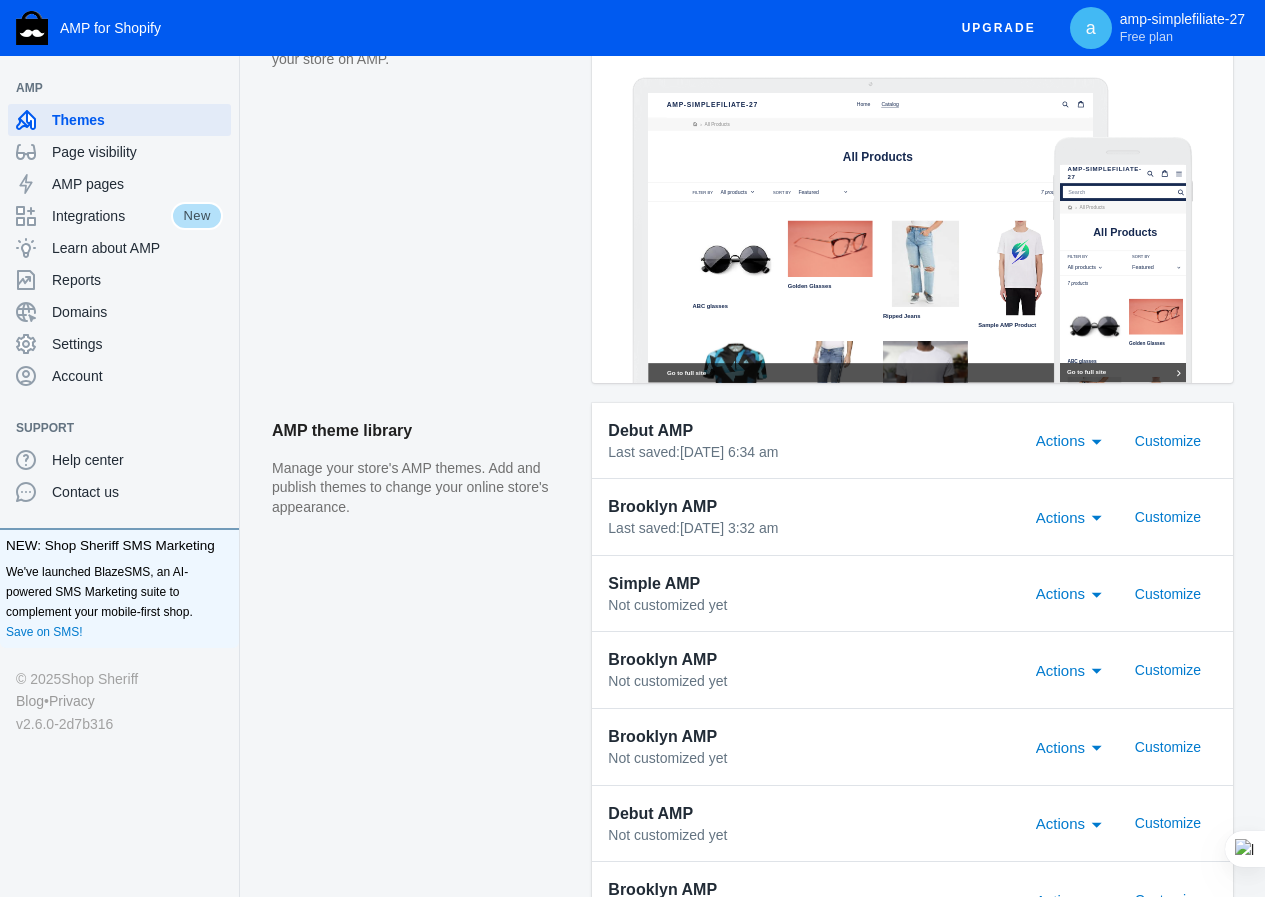 scroll, scrollTop: 354, scrollLeft: 0, axis: vertical 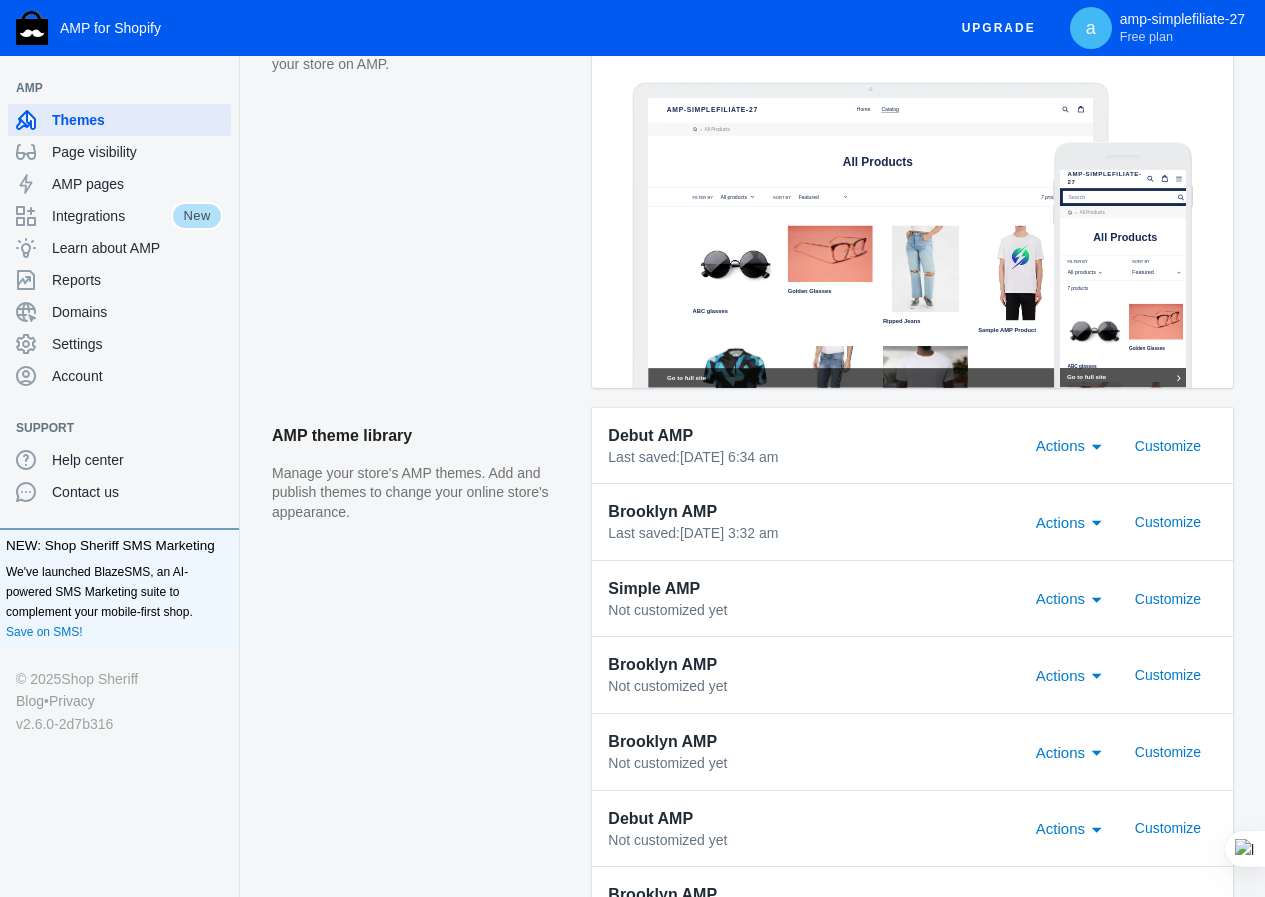 click on "Actions" at bounding box center [1060, 445] 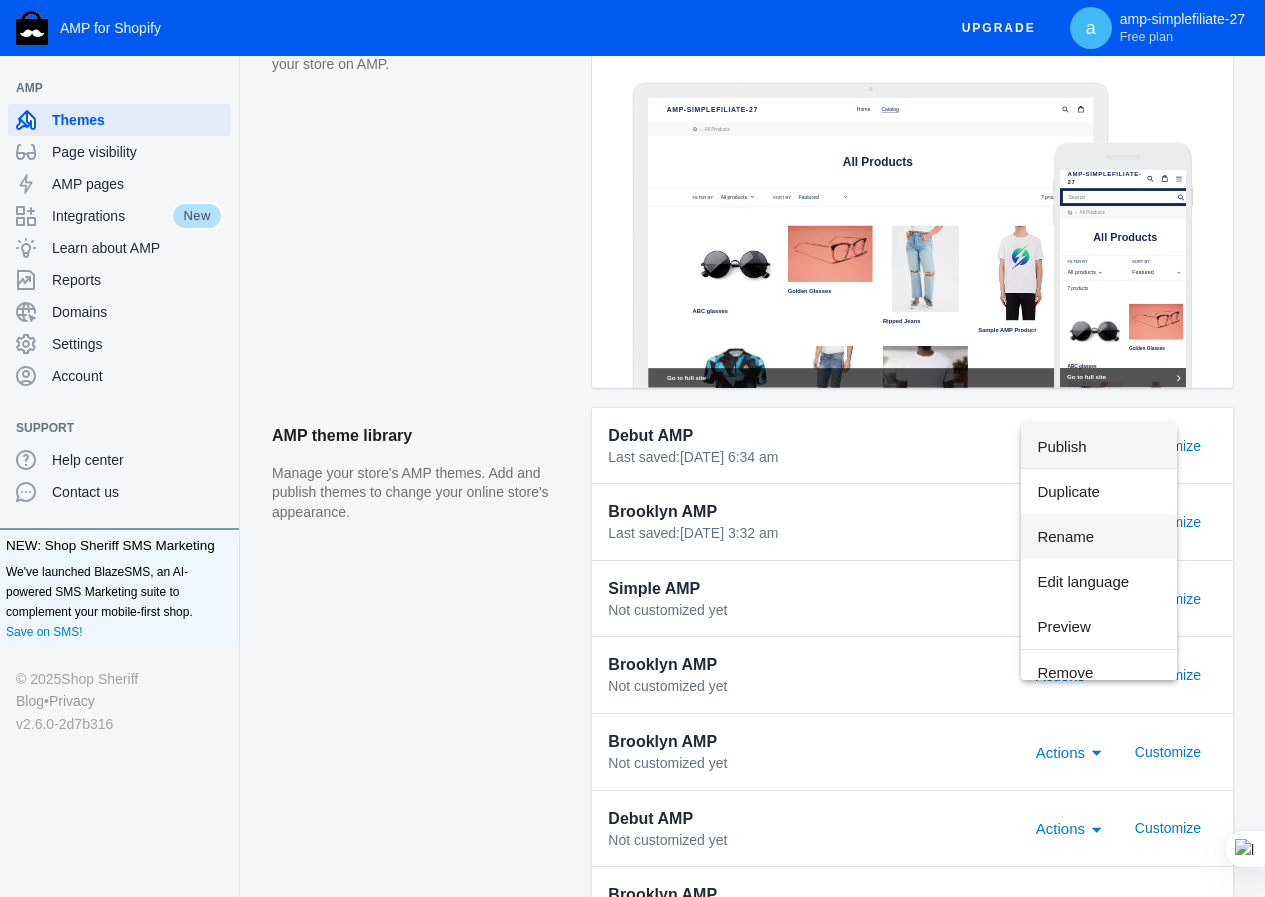 scroll, scrollTop: 14, scrollLeft: 0, axis: vertical 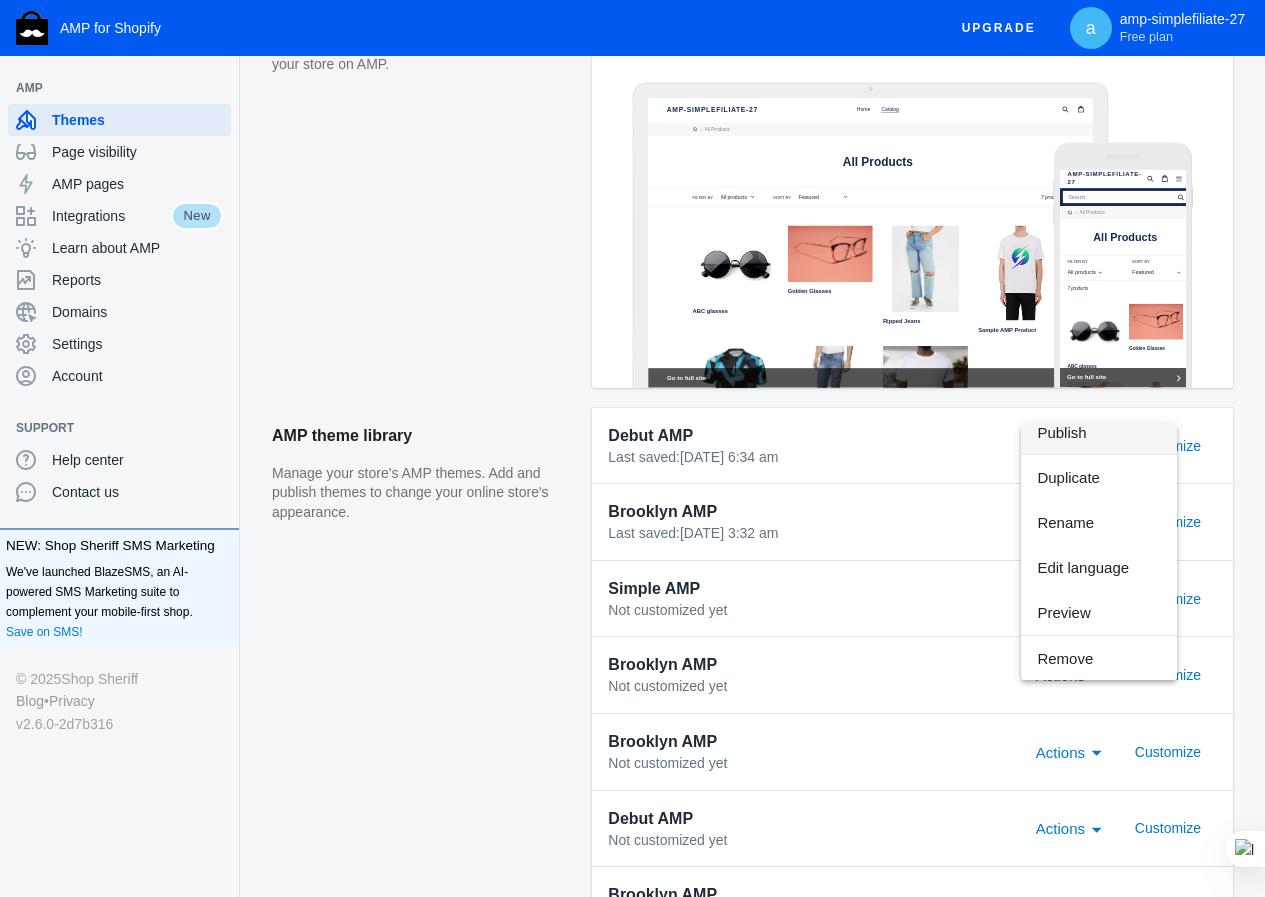 click at bounding box center [632, 448] 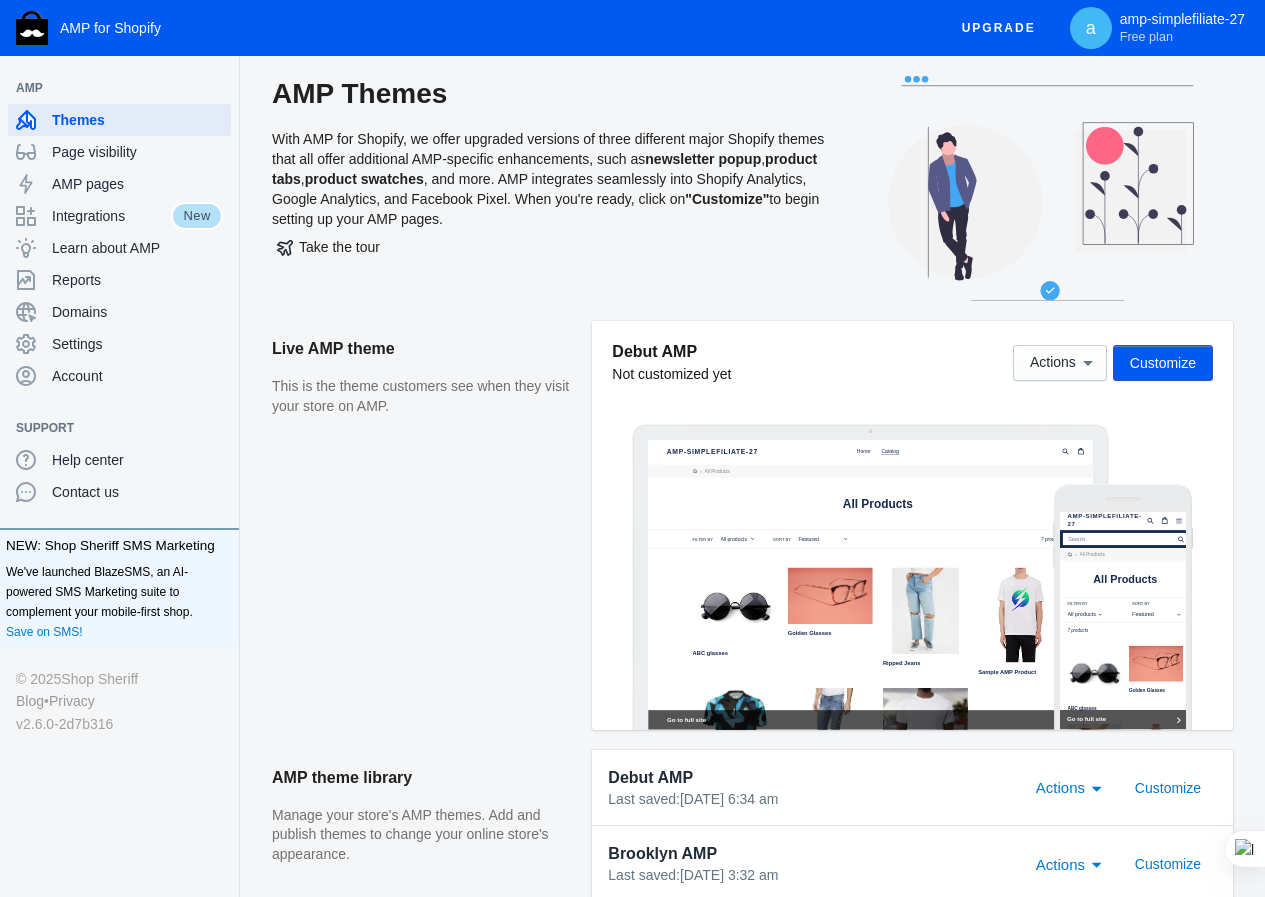 scroll, scrollTop: 0, scrollLeft: 0, axis: both 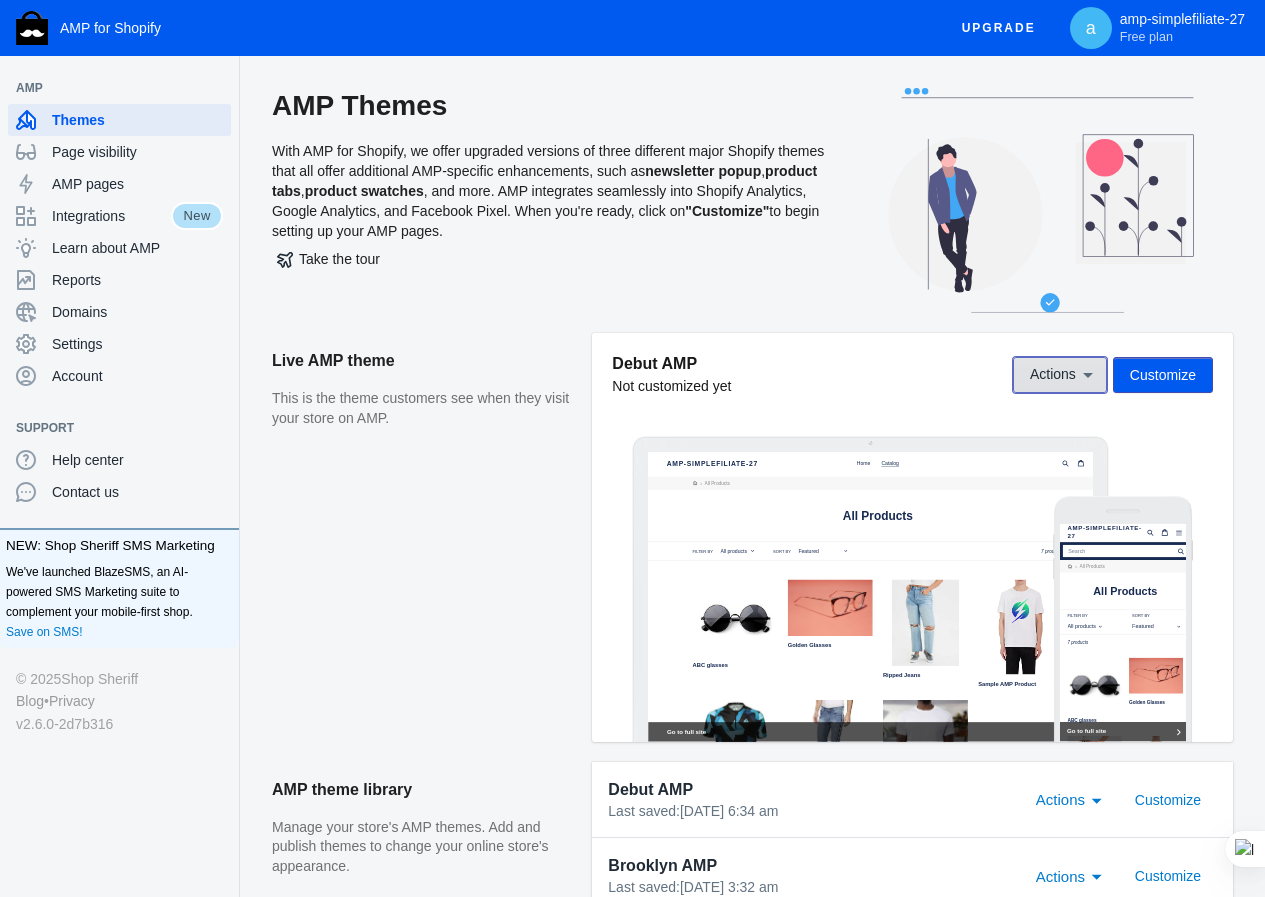 click on "Actions" at bounding box center (1053, 375) 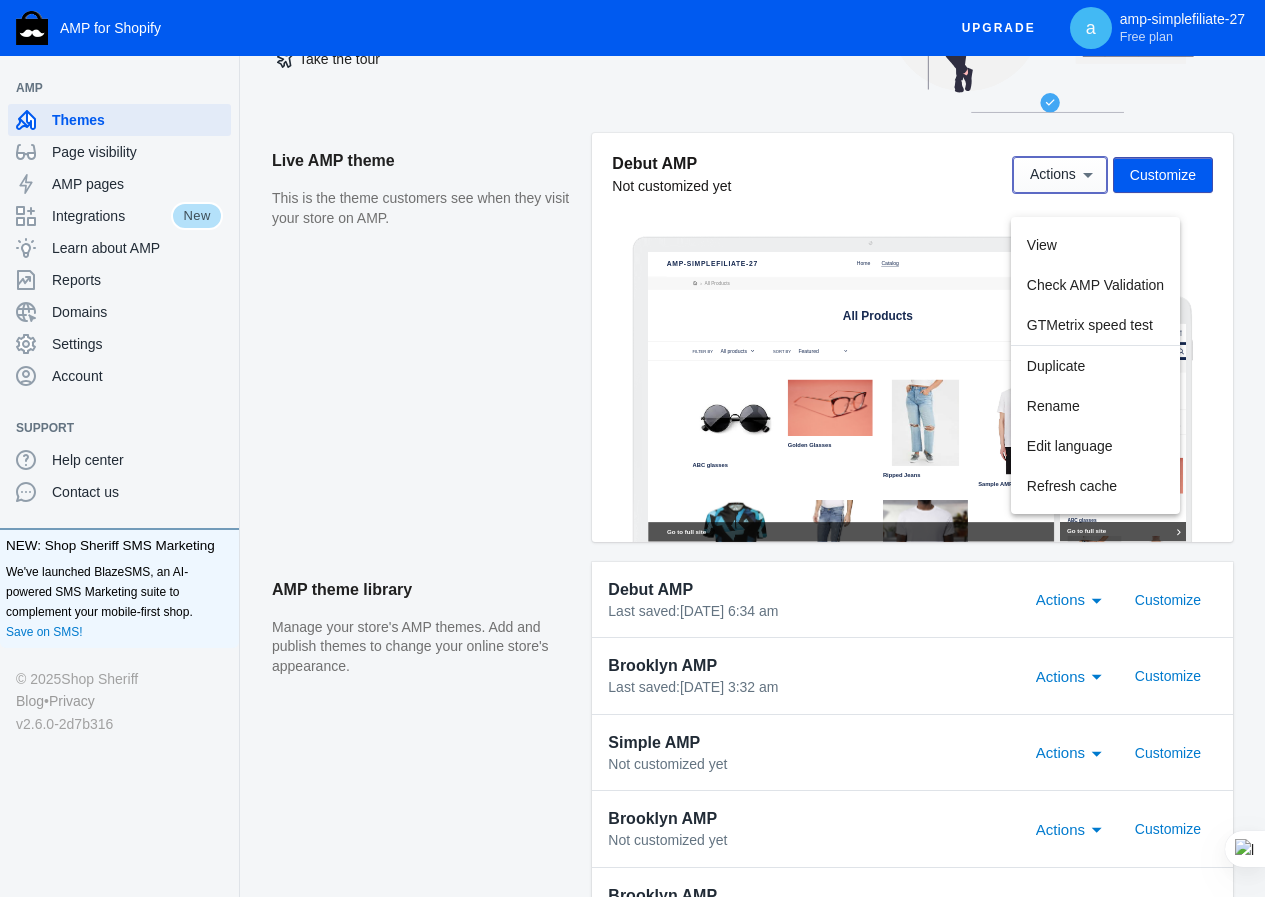 scroll, scrollTop: 0, scrollLeft: 0, axis: both 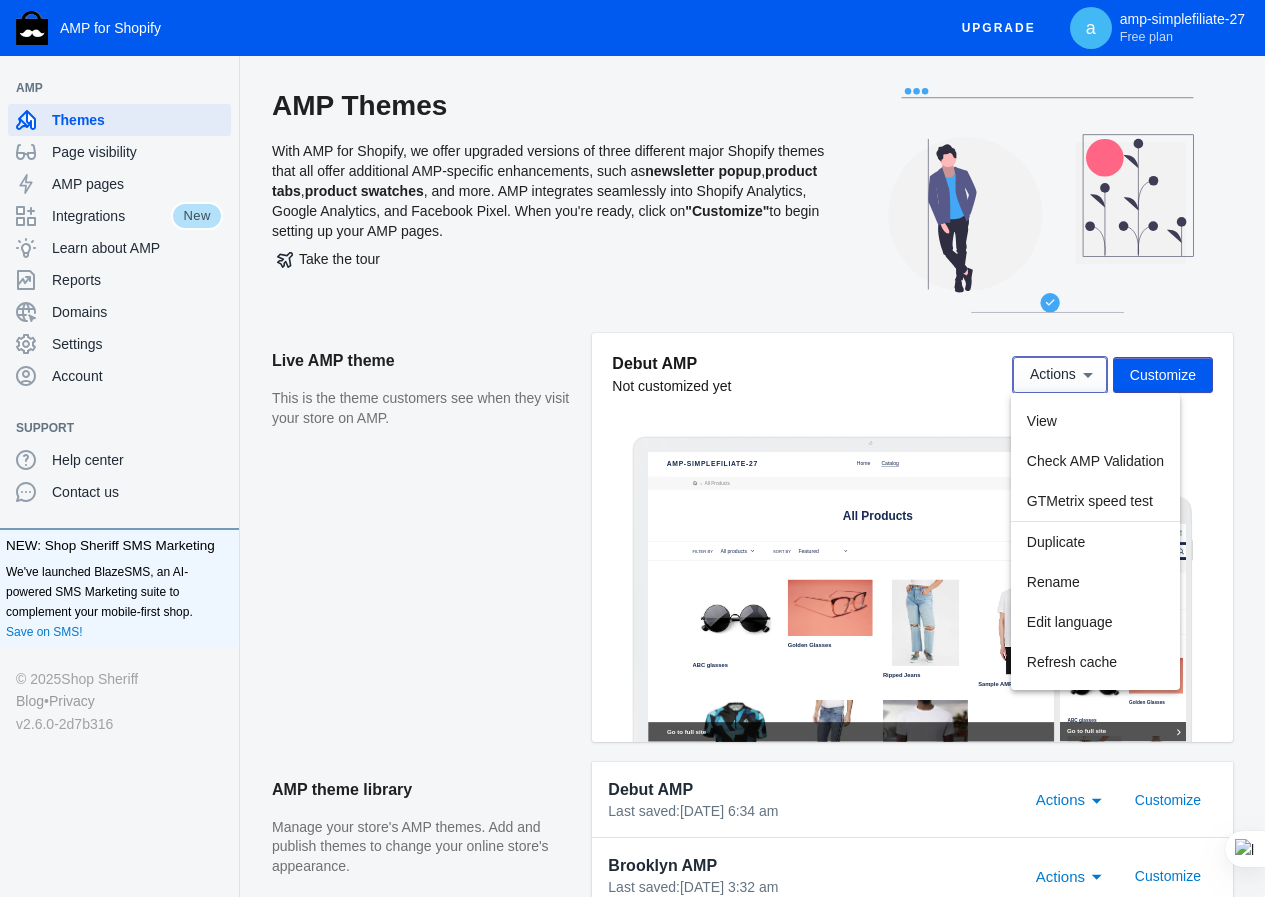 type 